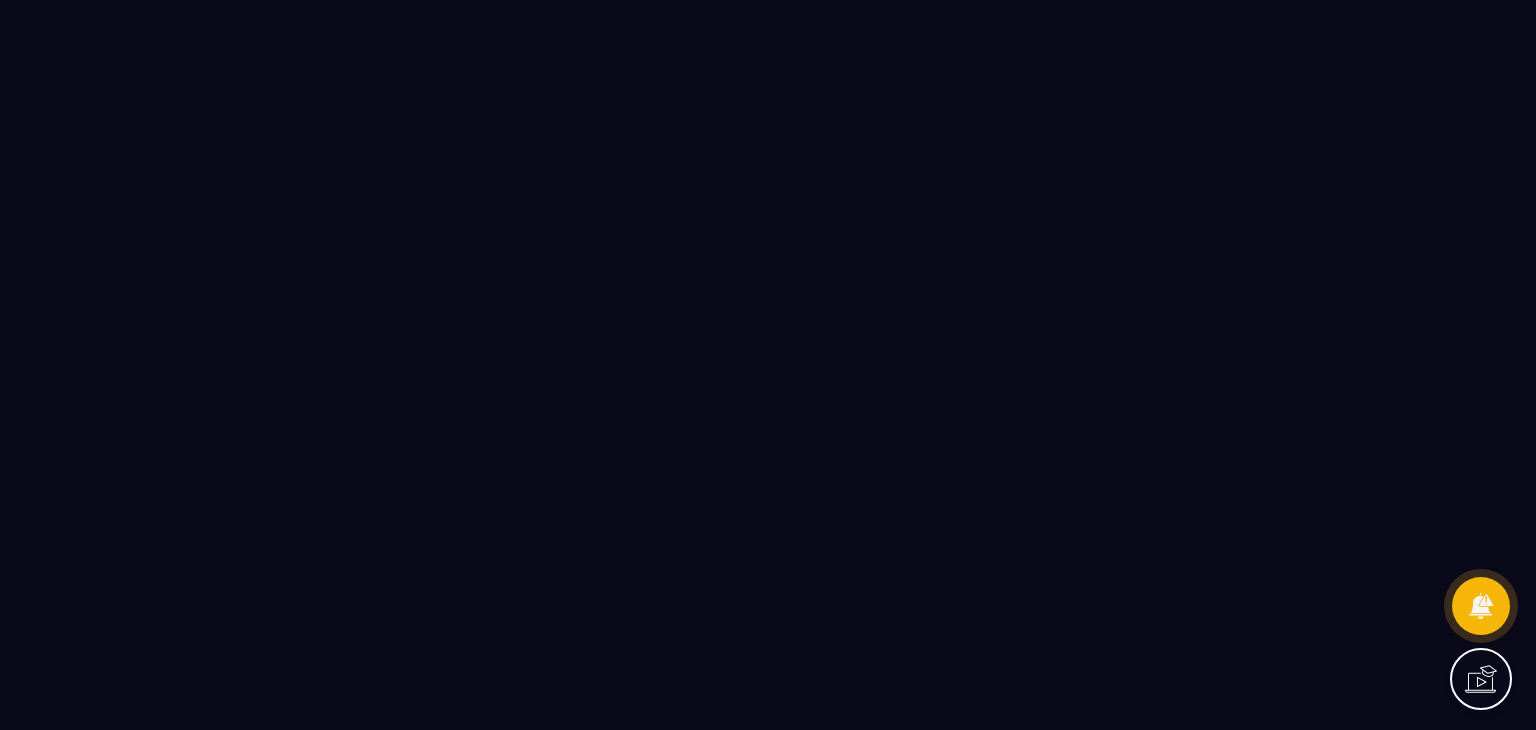 scroll, scrollTop: 0, scrollLeft: 0, axis: both 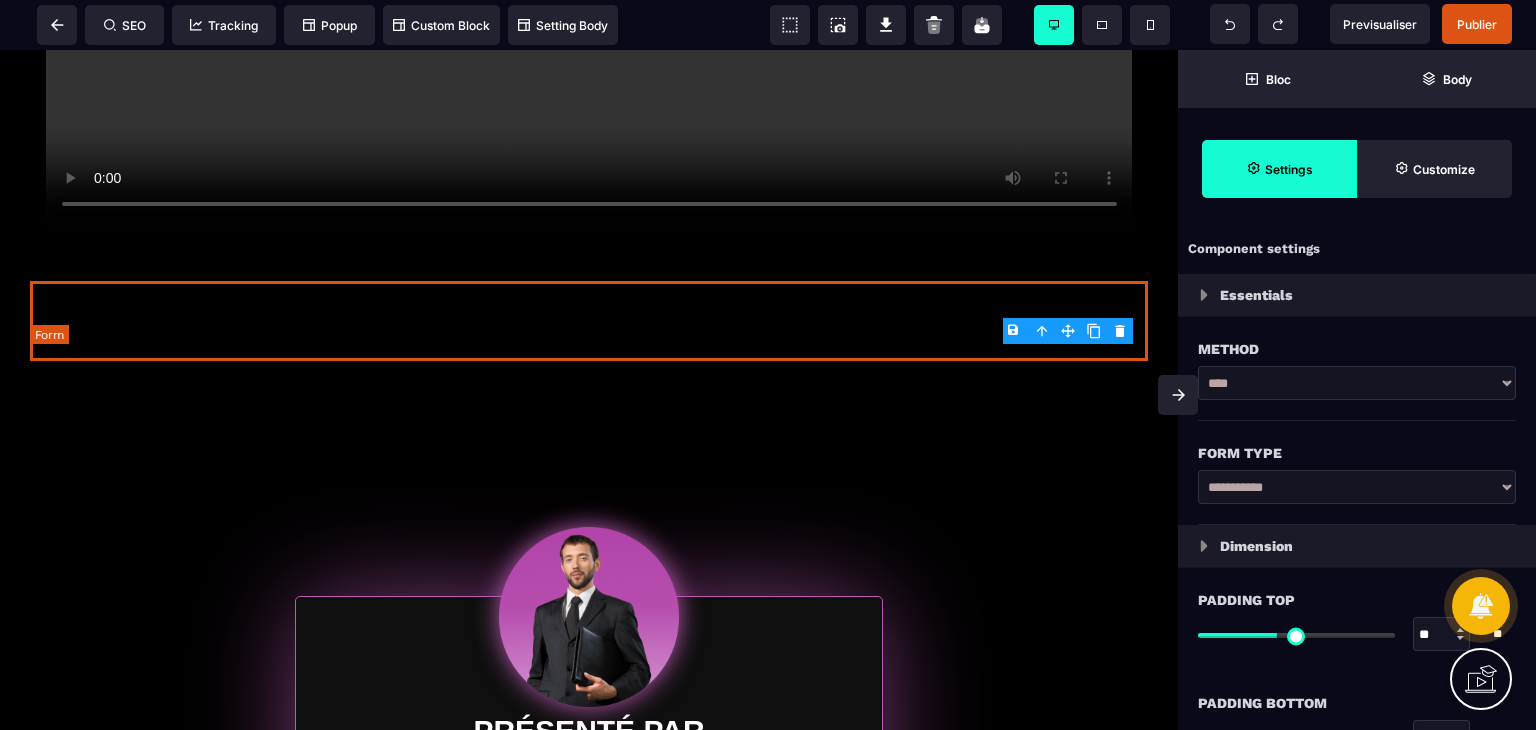 click at bounding box center [589, 321] 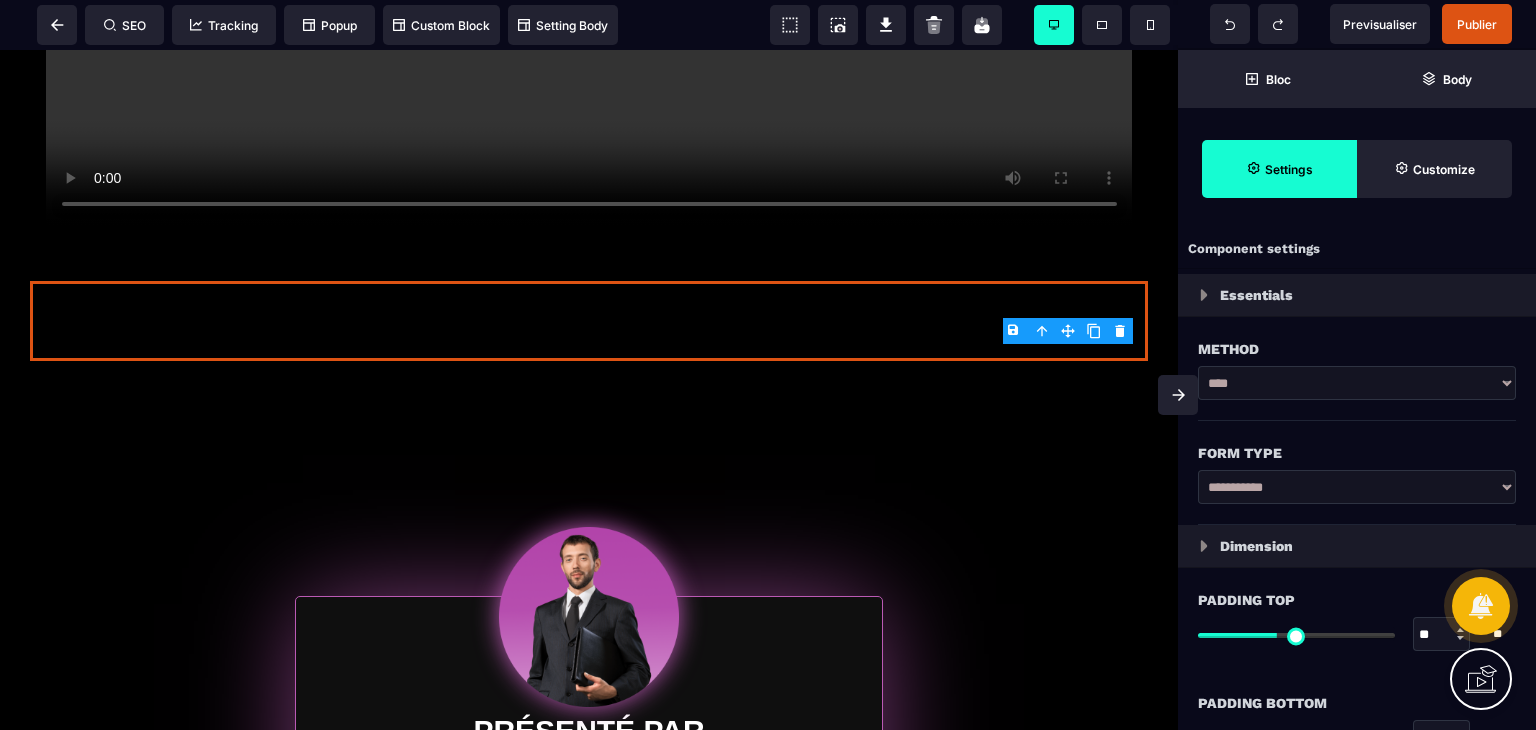 click on "**********" at bounding box center [1357, 487] 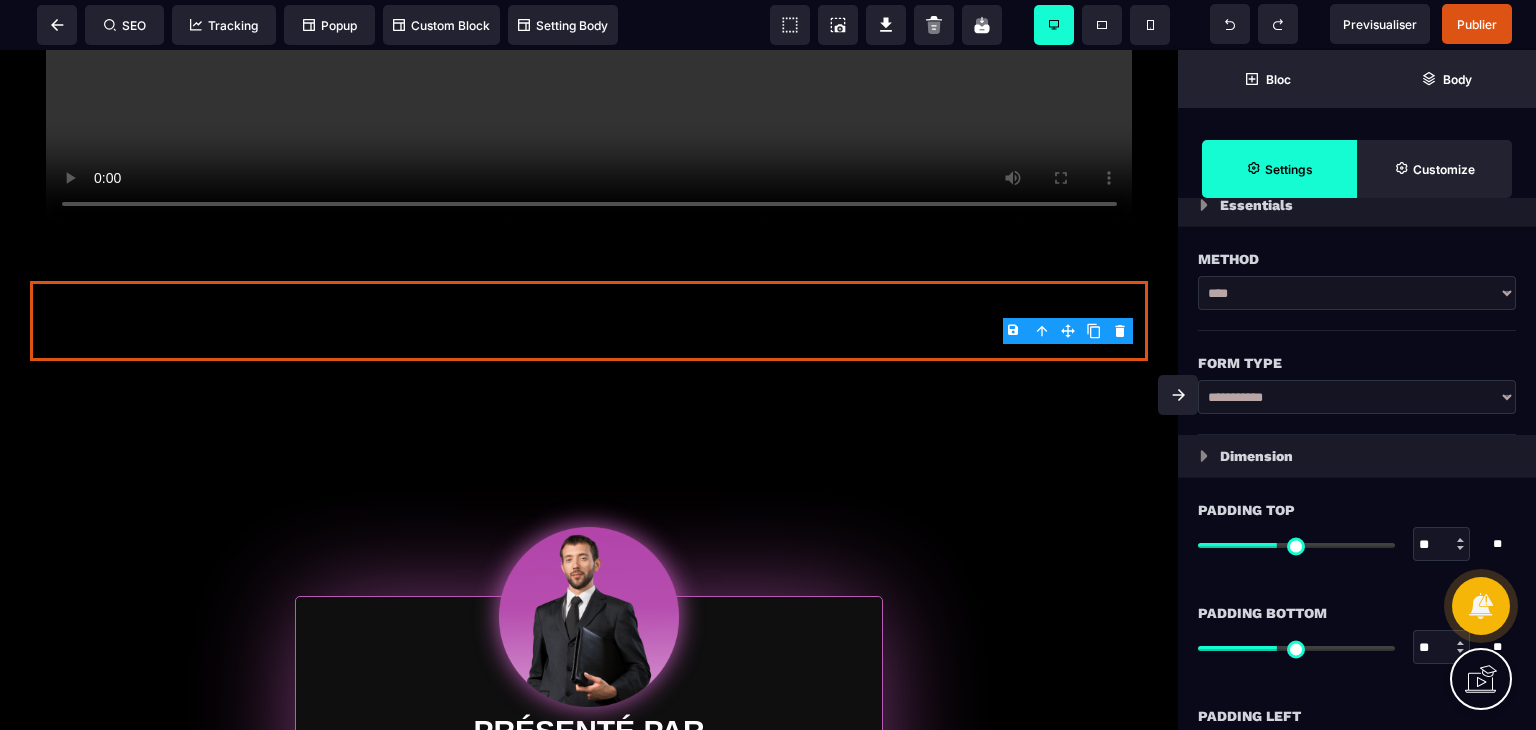 scroll, scrollTop: 76, scrollLeft: 0, axis: vertical 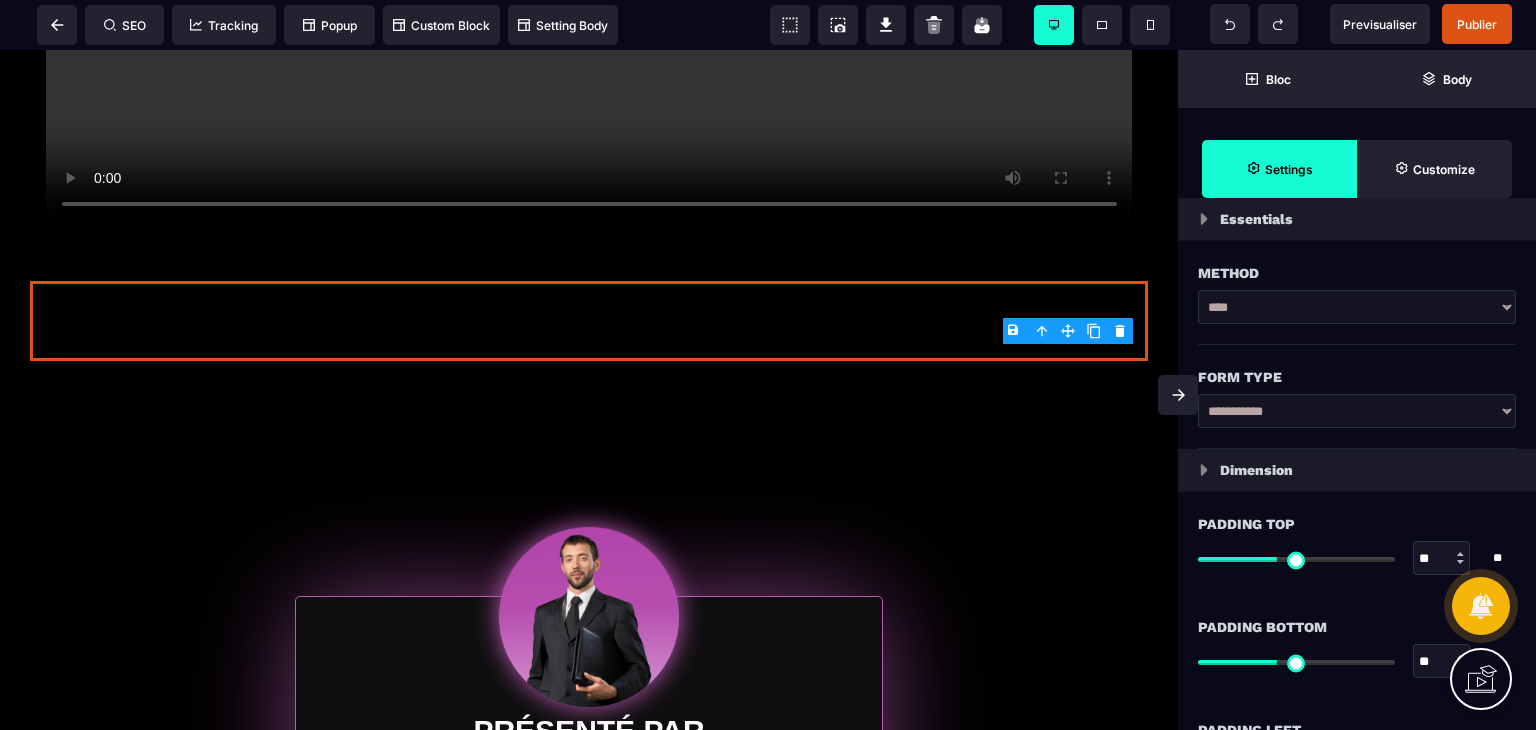 click on "**********" at bounding box center [1357, 411] 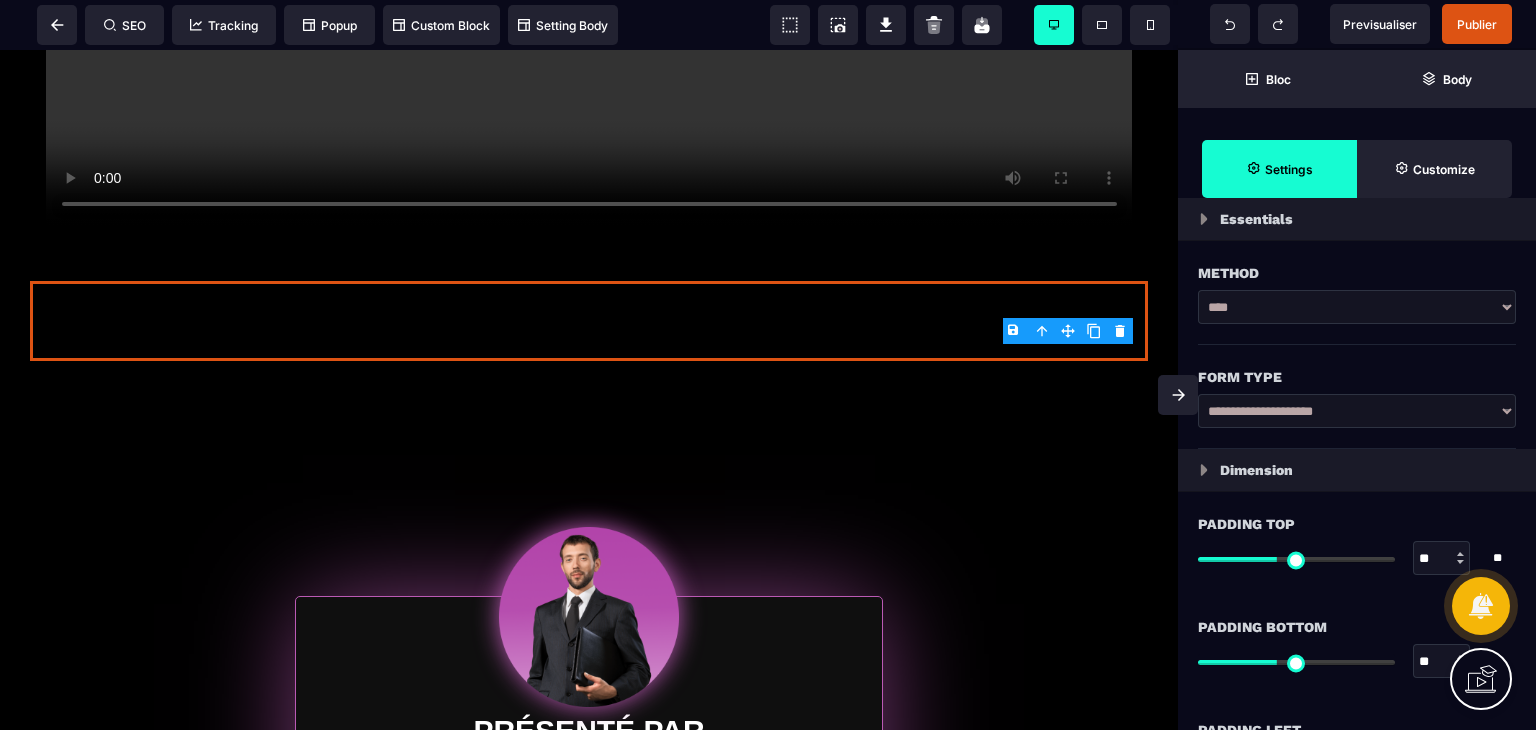 click on "**********" at bounding box center (1357, 411) 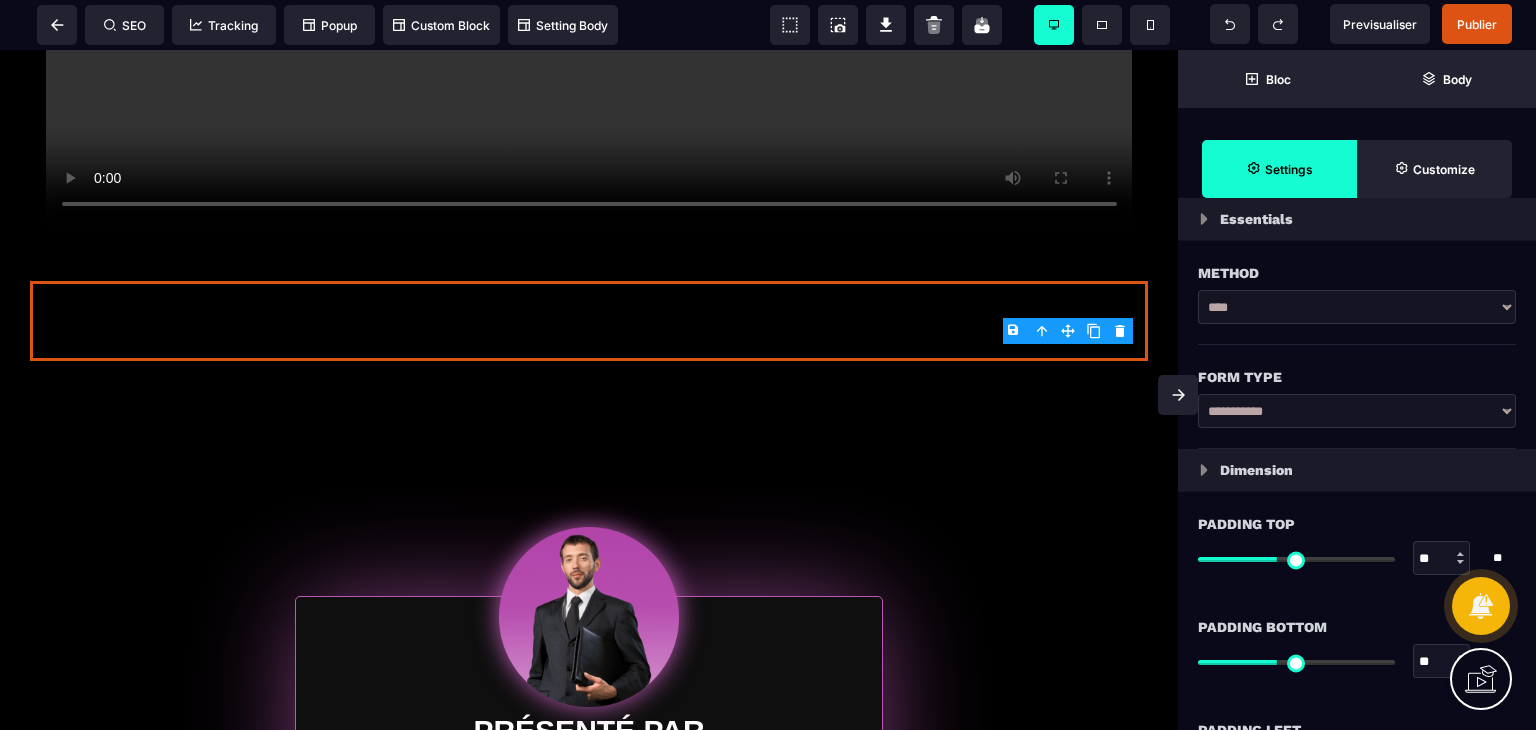 click on "**********" at bounding box center (1357, 411) 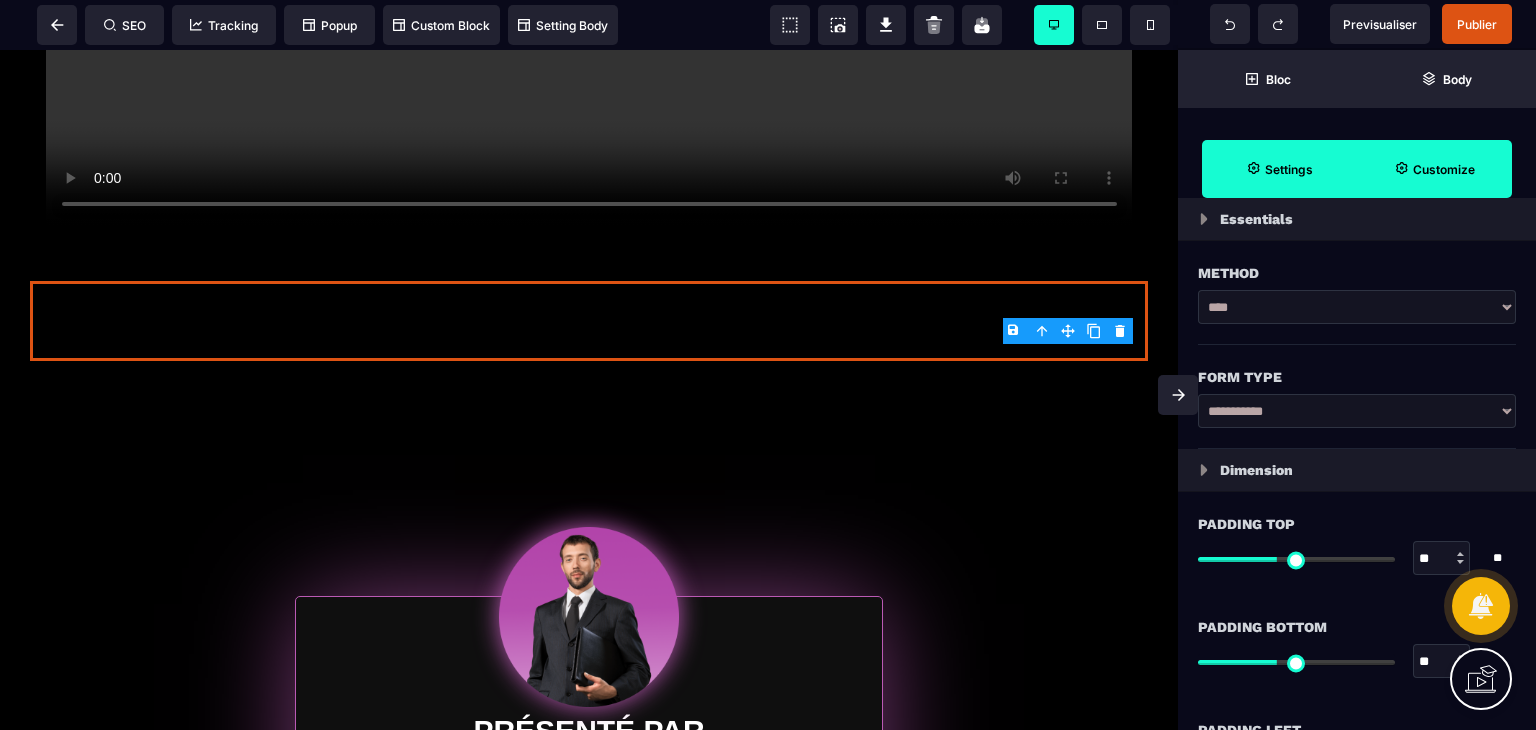 click on "Customize" at bounding box center (1434, 169) 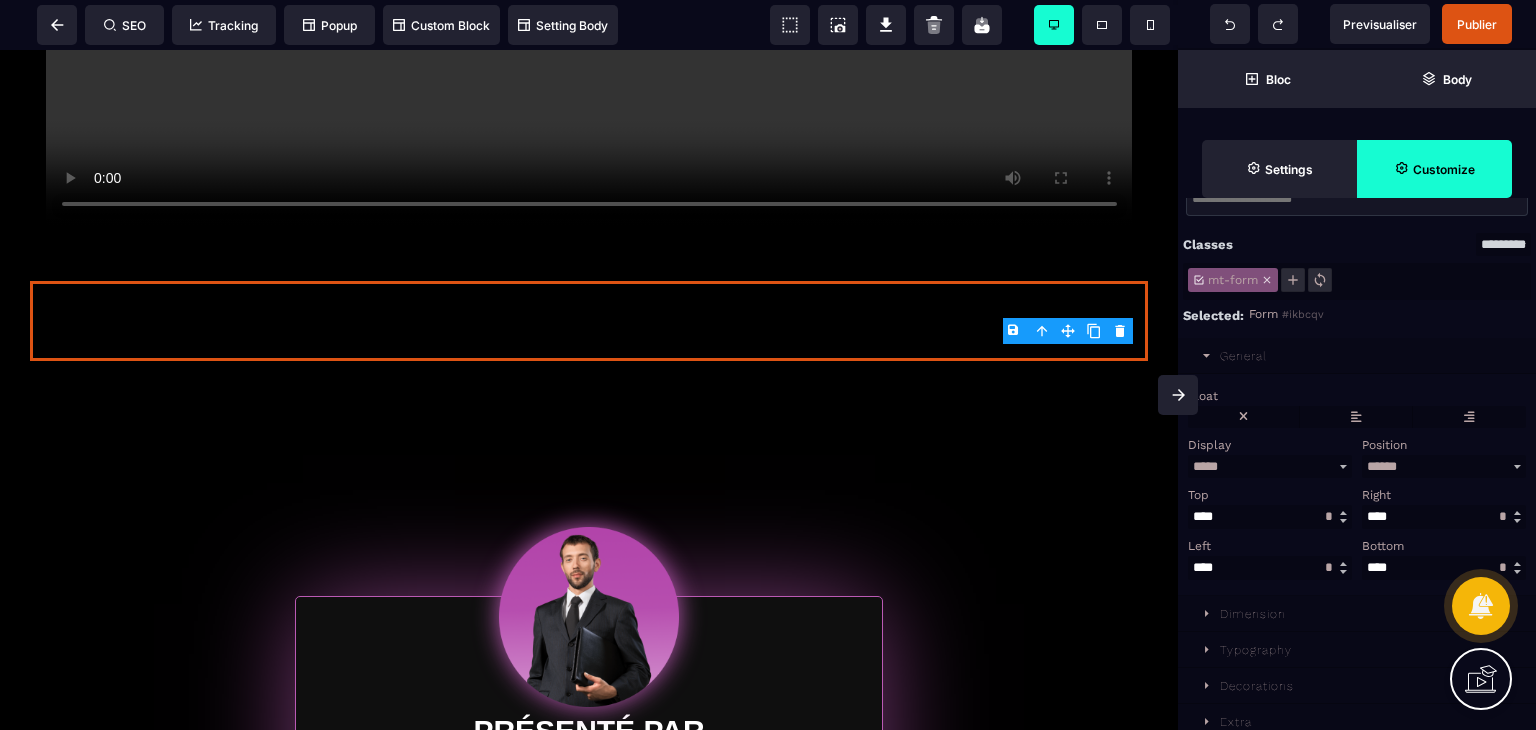 scroll, scrollTop: 130, scrollLeft: 0, axis: vertical 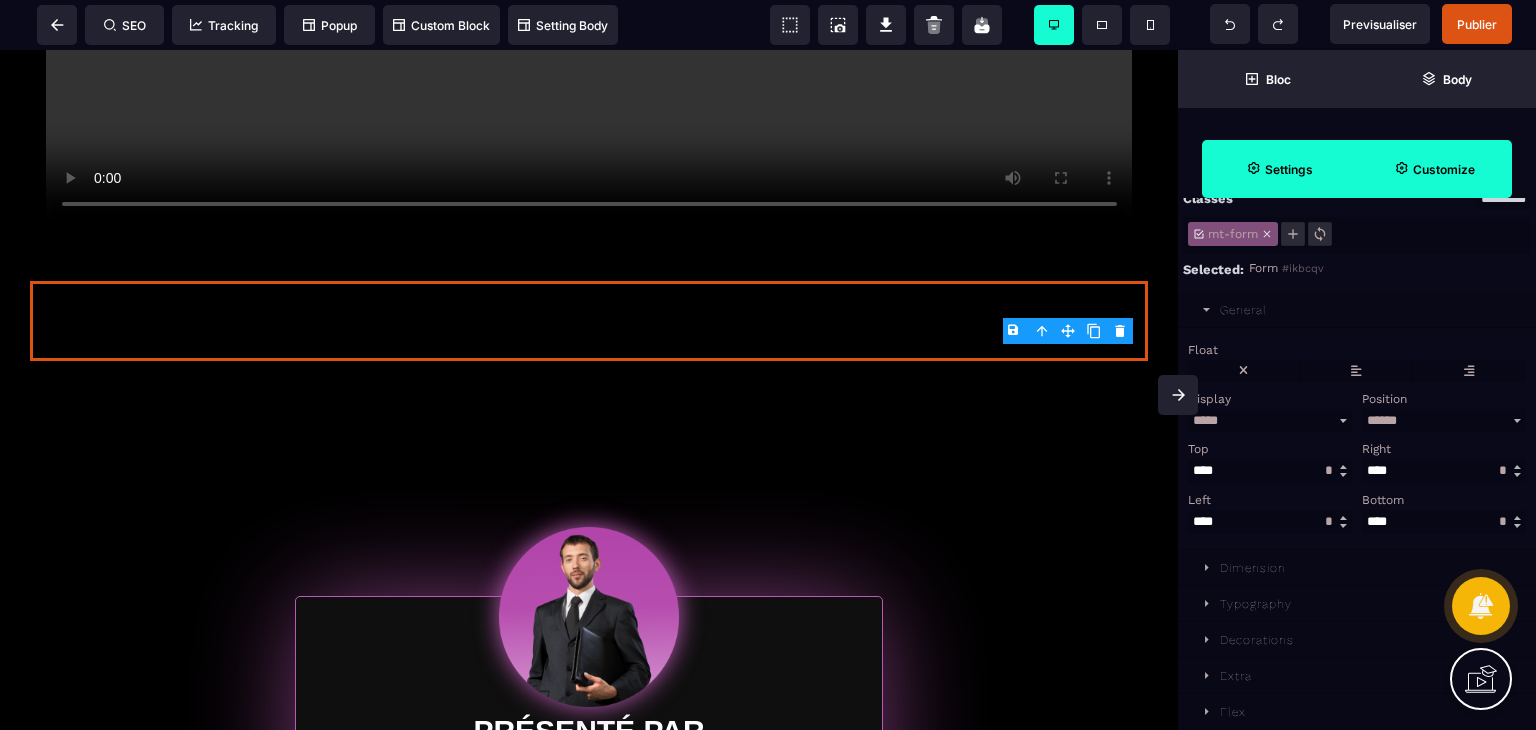 click on "Settings" at bounding box center [1279, 169] 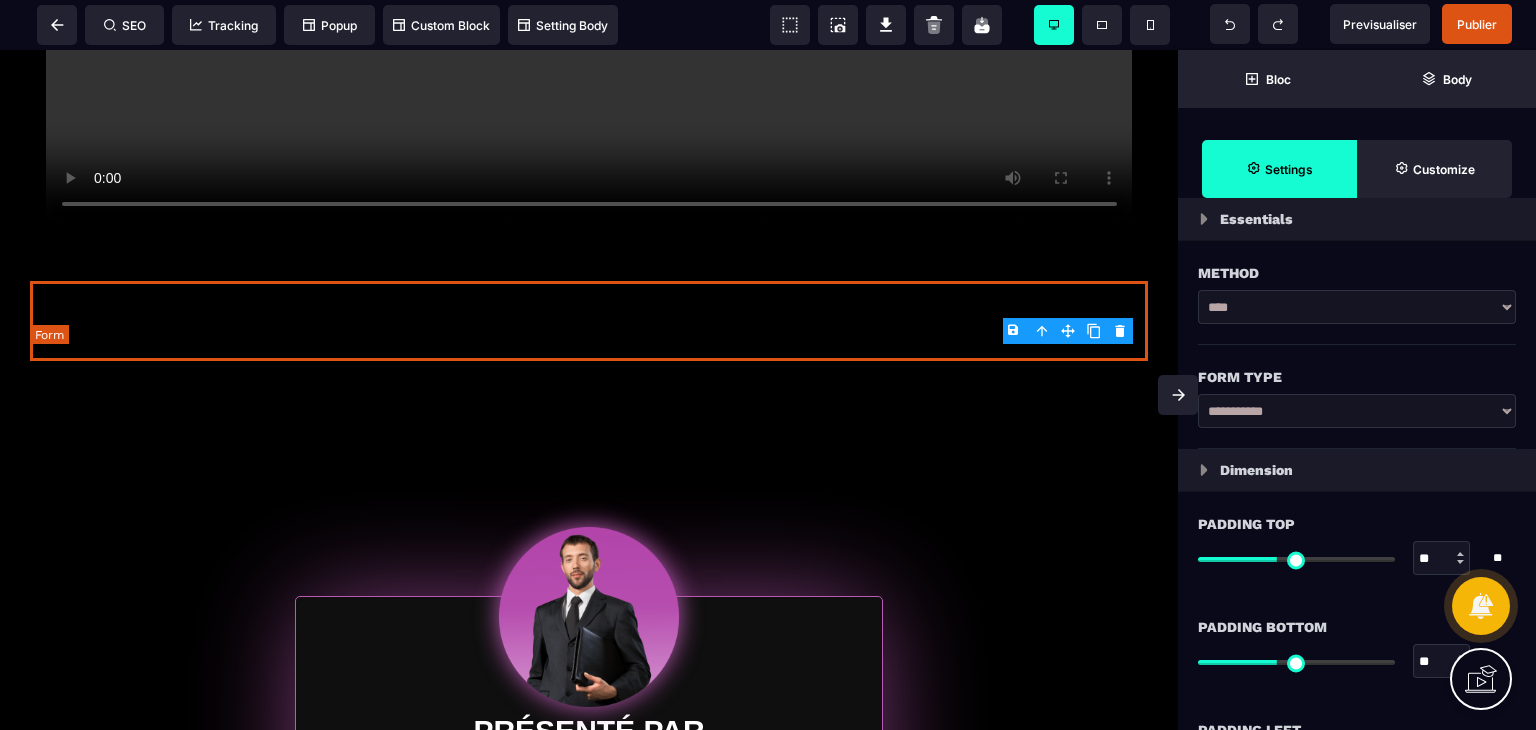 click at bounding box center (589, 321) 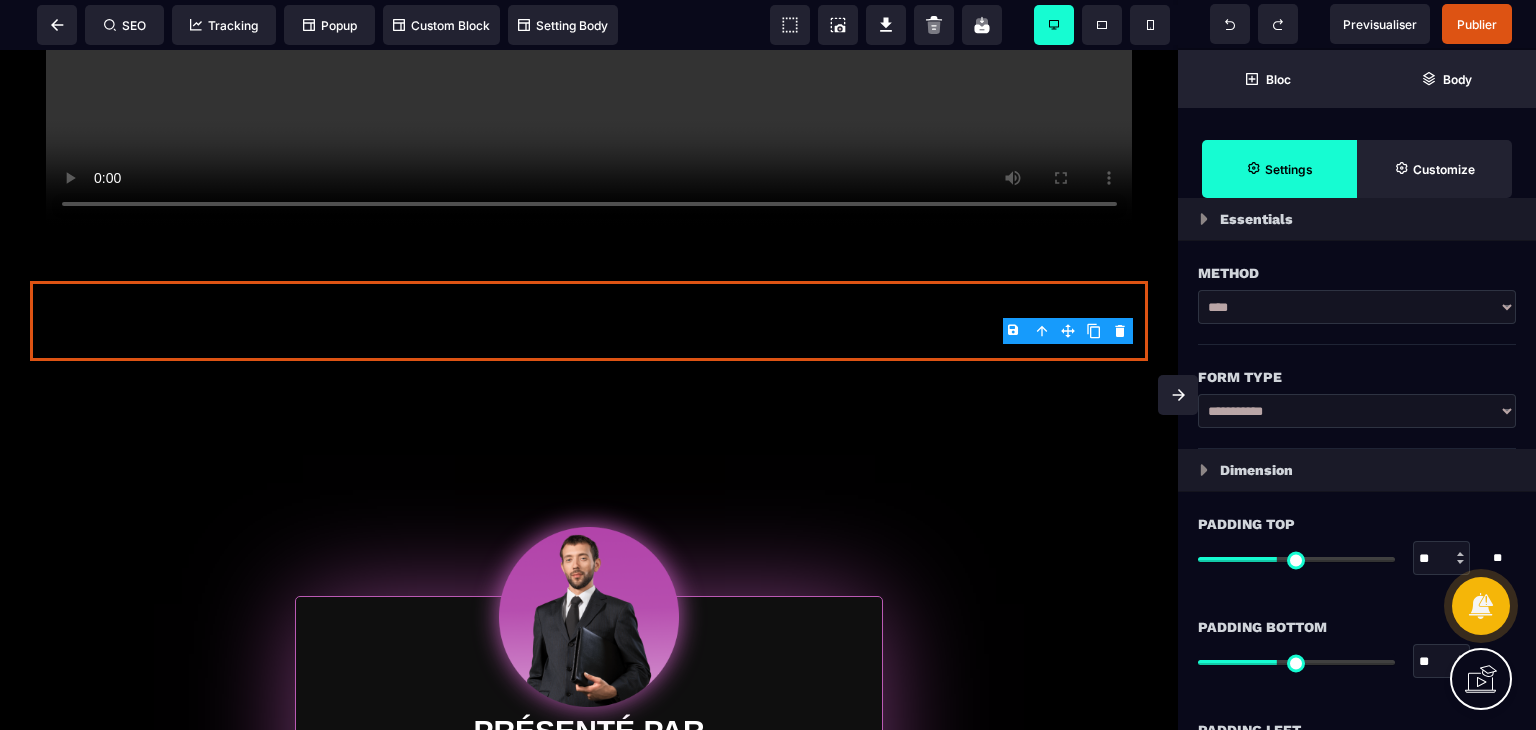 click on "**********" at bounding box center [1357, 411] 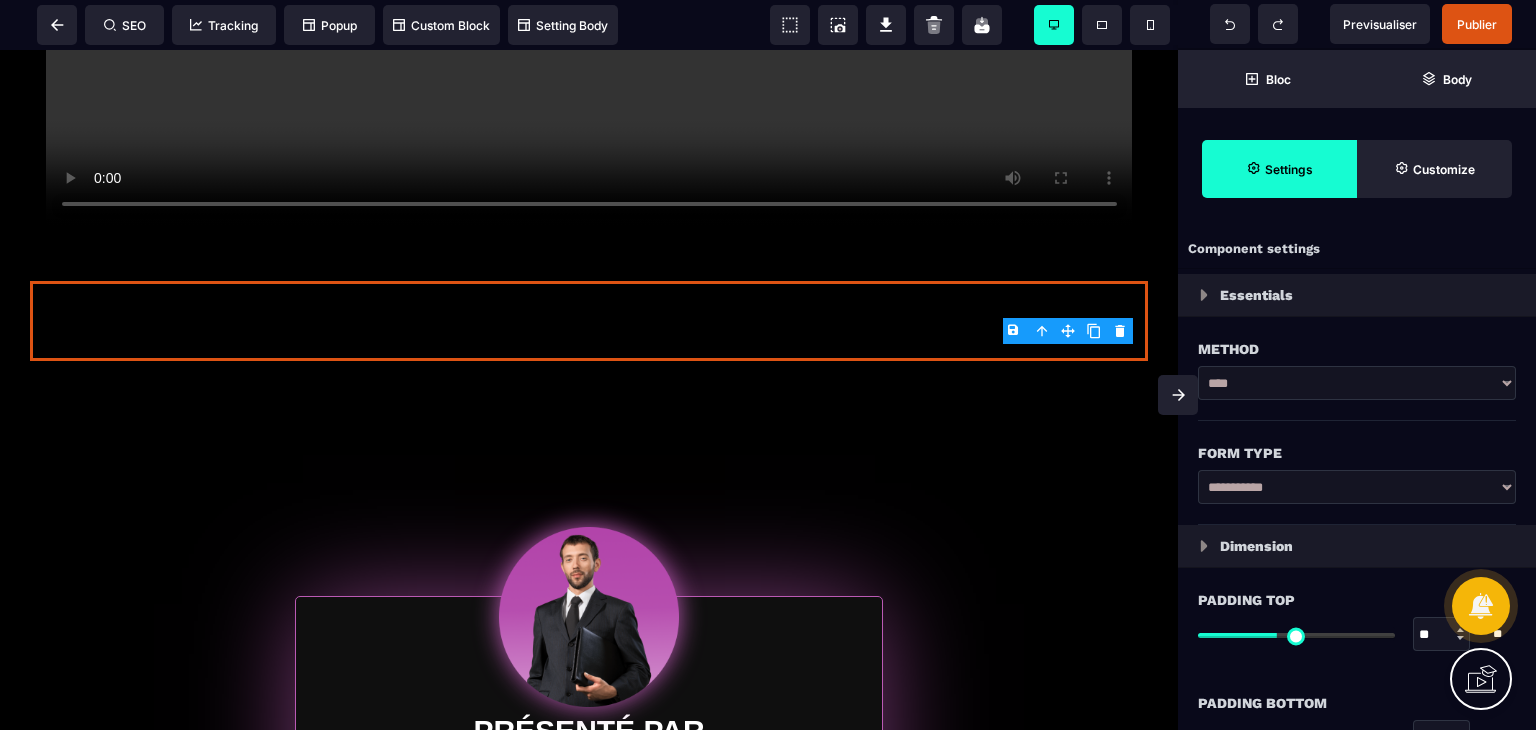 click at bounding box center [1204, 295] 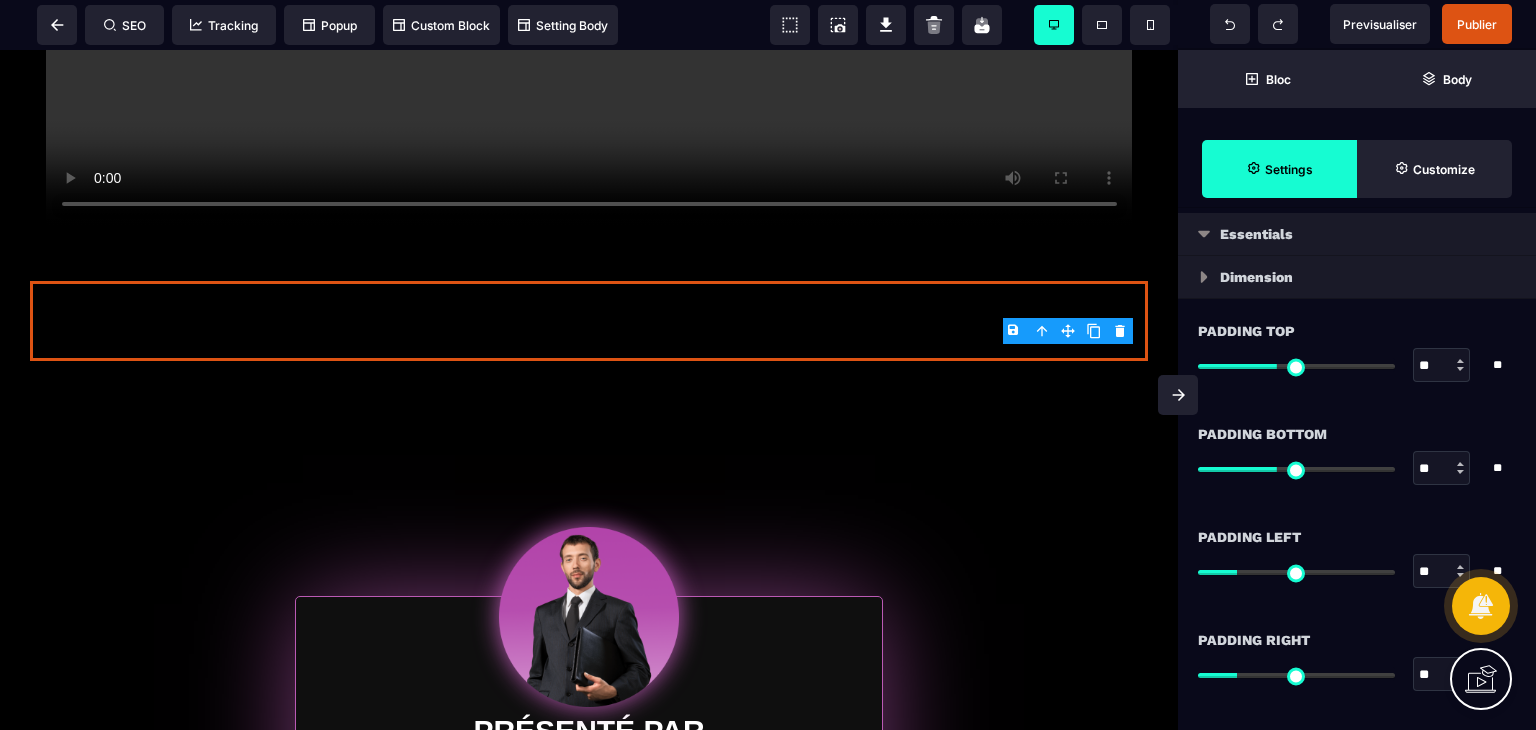 scroll, scrollTop: 60, scrollLeft: 0, axis: vertical 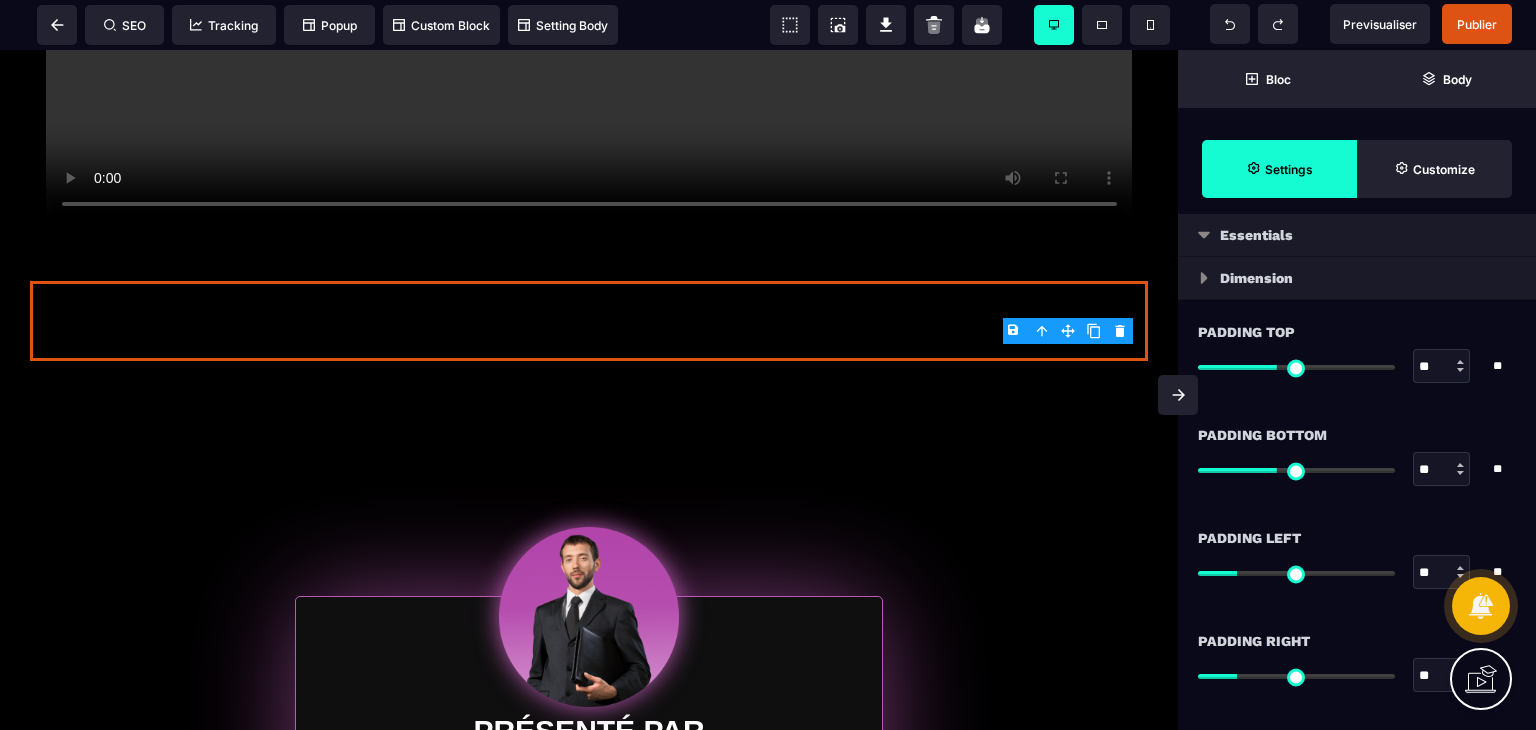 click on "Essentials" at bounding box center [1357, 235] 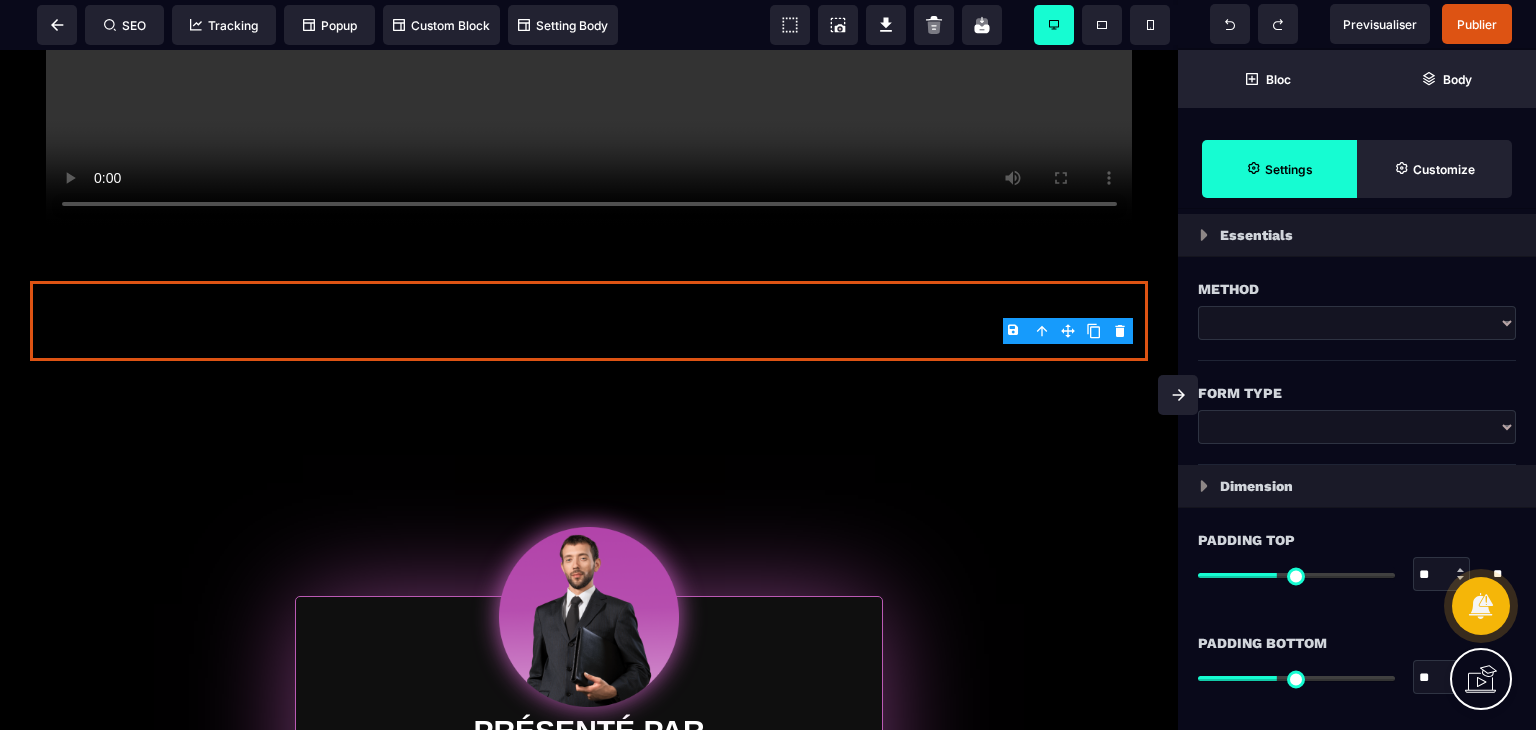 click on "****" at bounding box center [1357, 323] 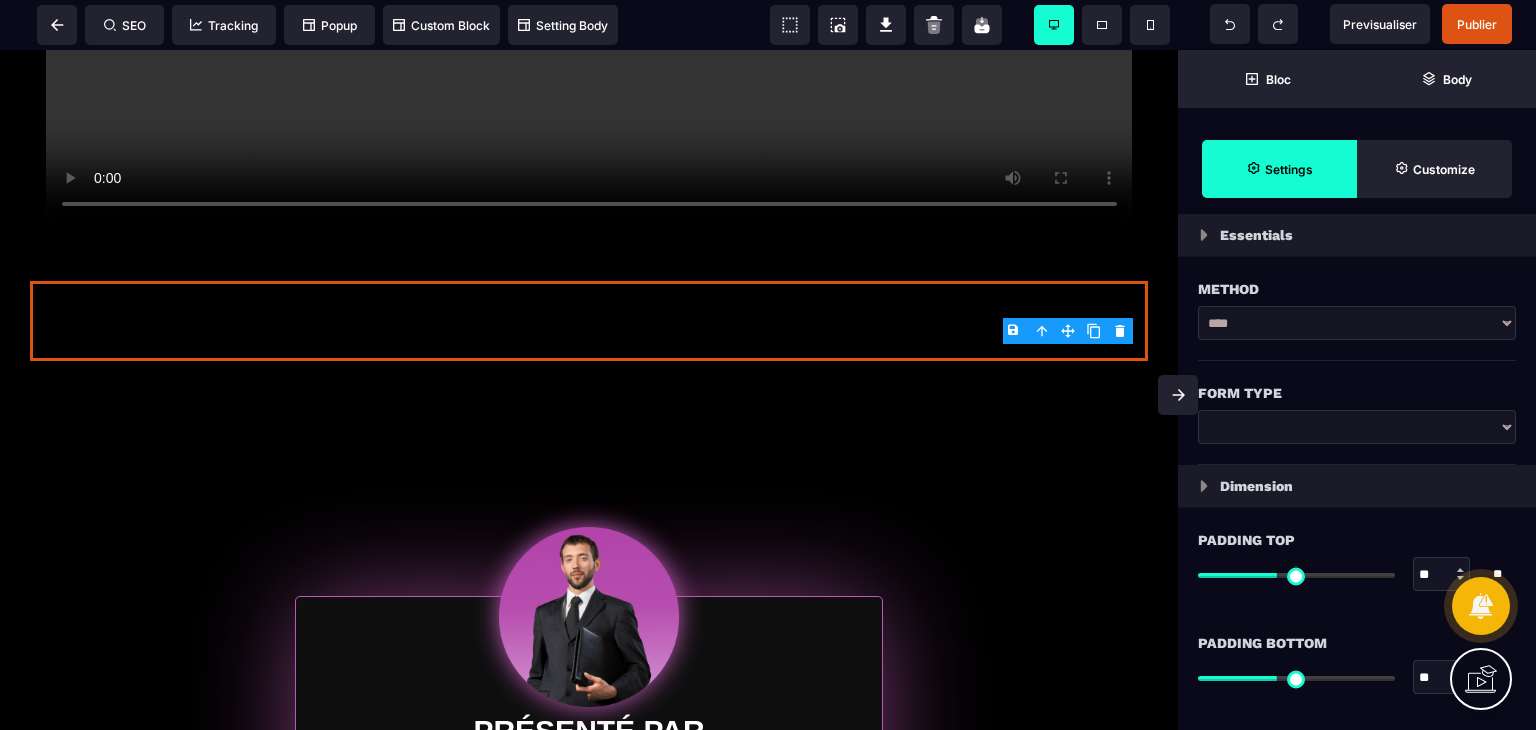 click on "****" at bounding box center (1357, 323) 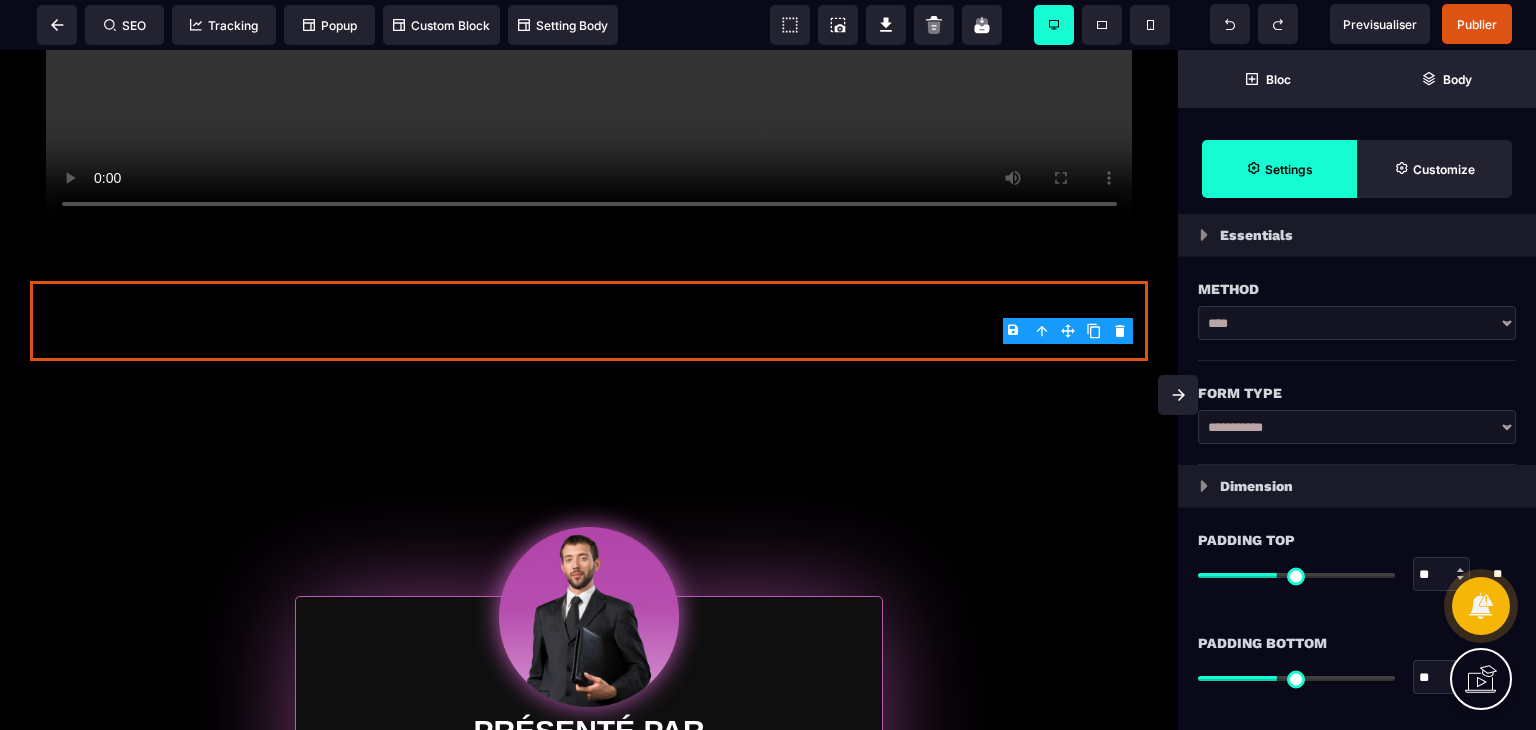 click on "**********" at bounding box center (1357, 427) 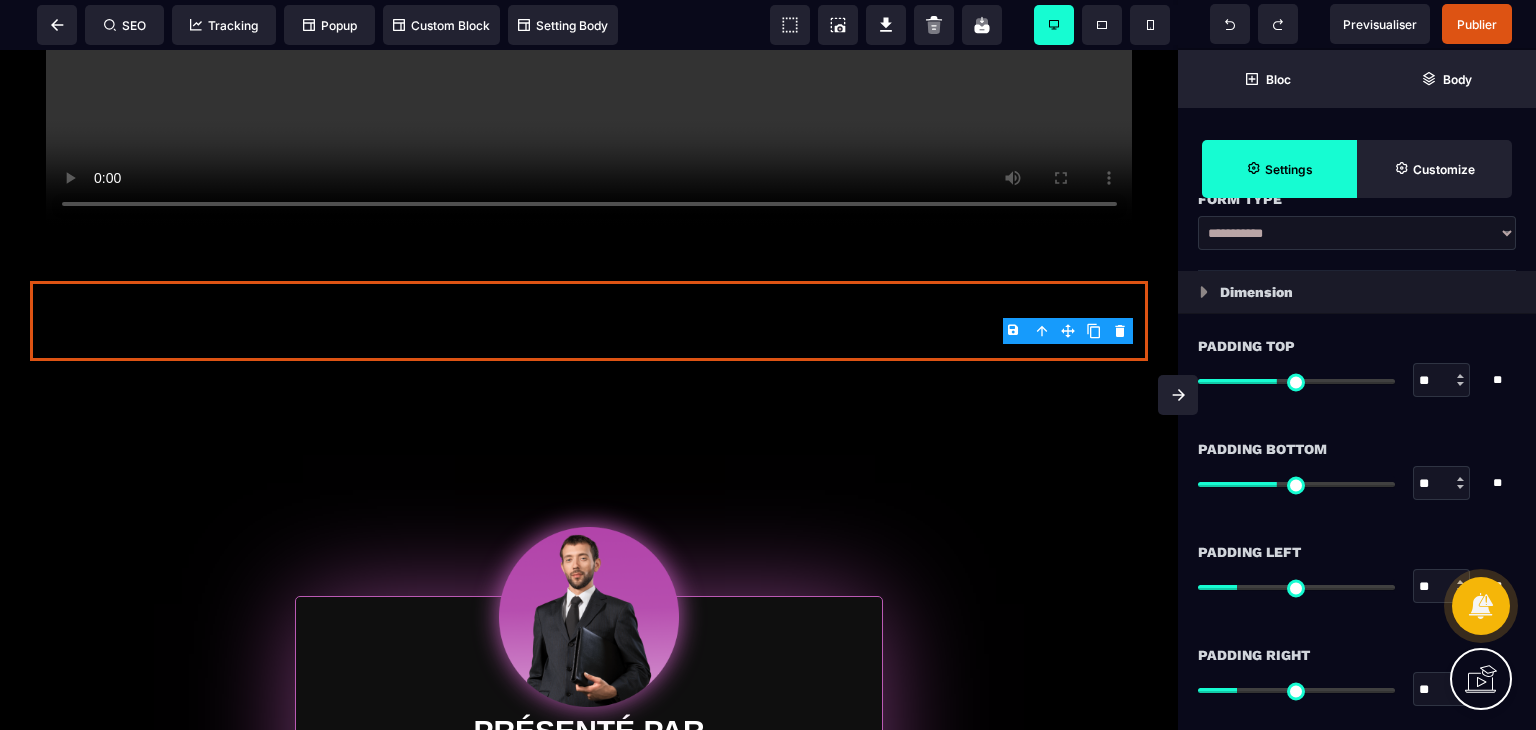 scroll, scrollTop: 269, scrollLeft: 0, axis: vertical 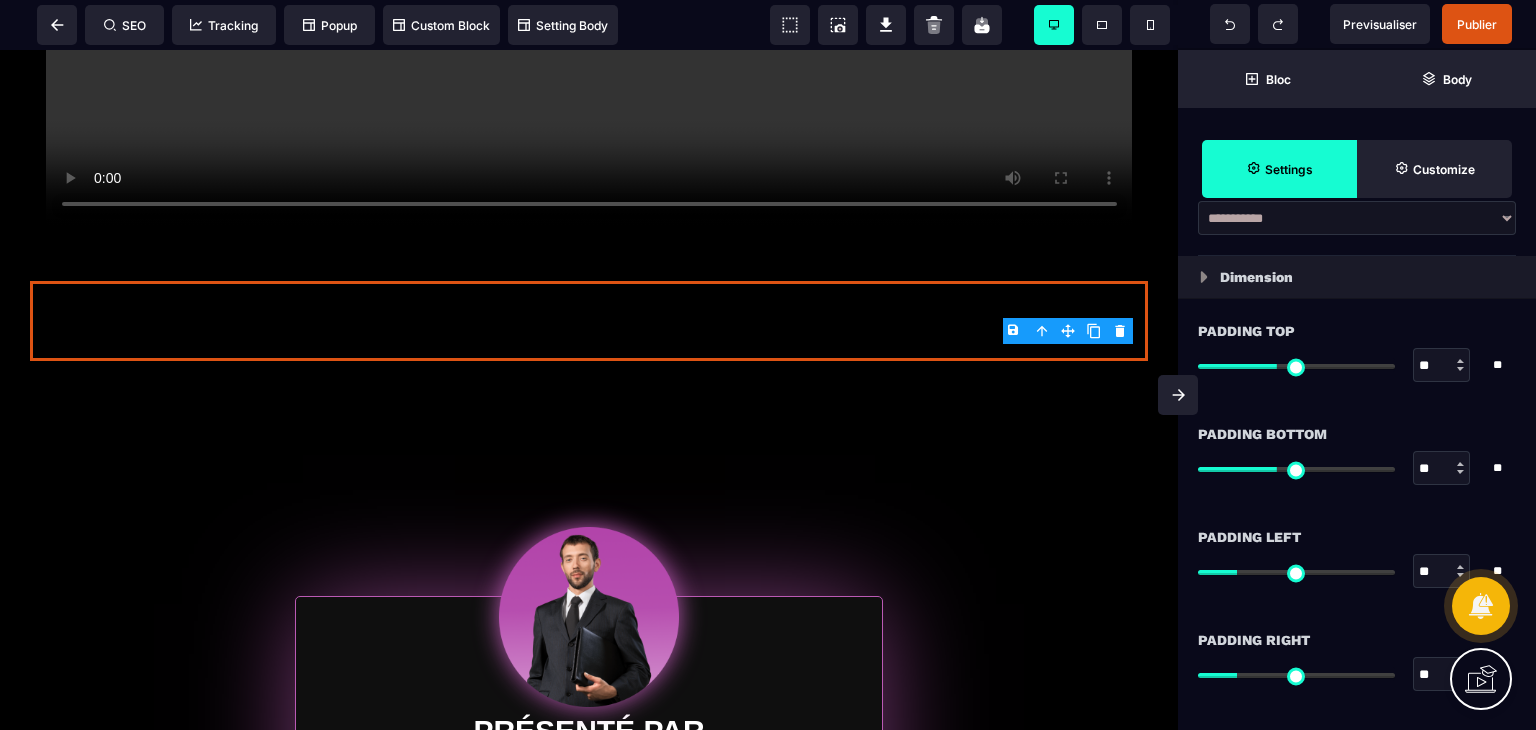 click on "Dimension" at bounding box center [1256, 277] 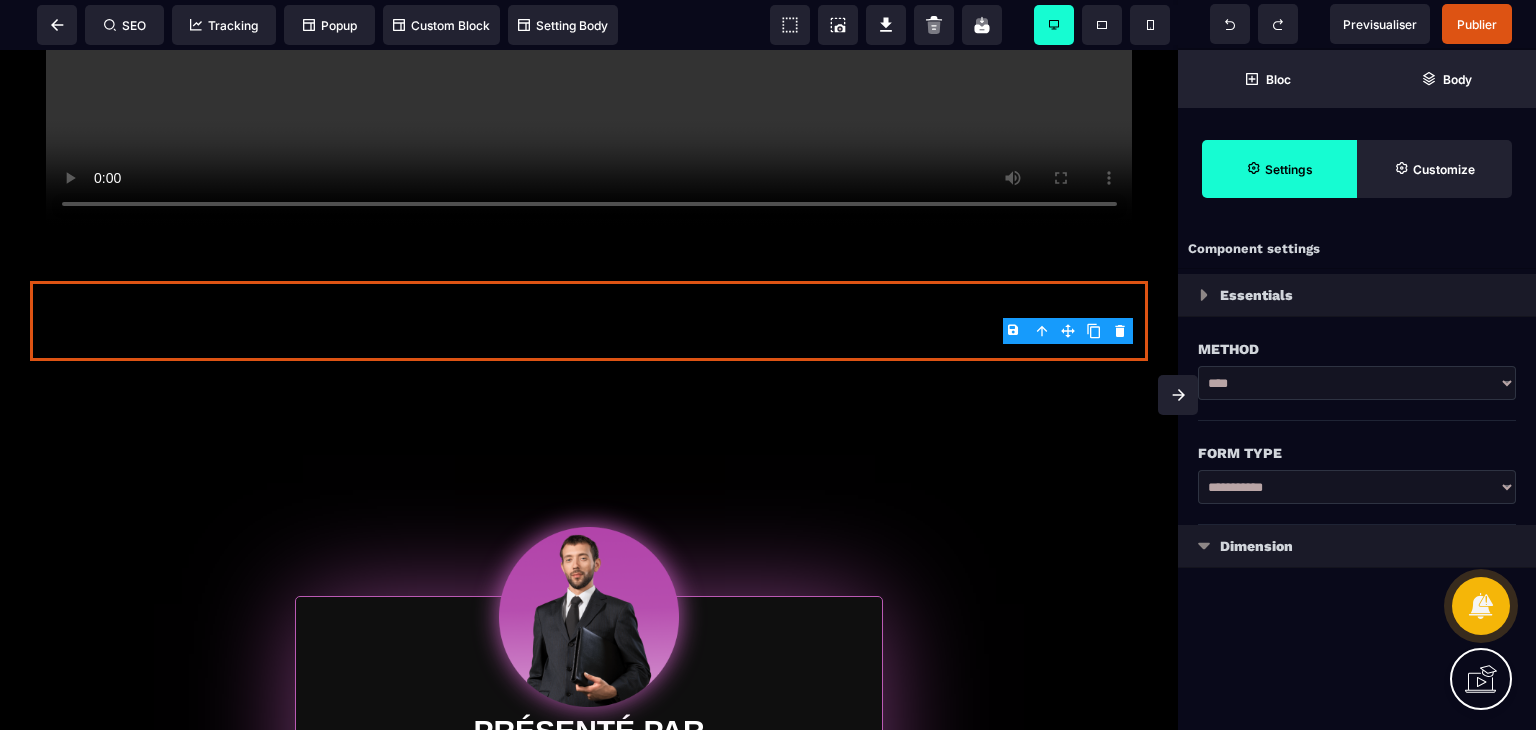 click on "Essentials" at bounding box center (1256, 295) 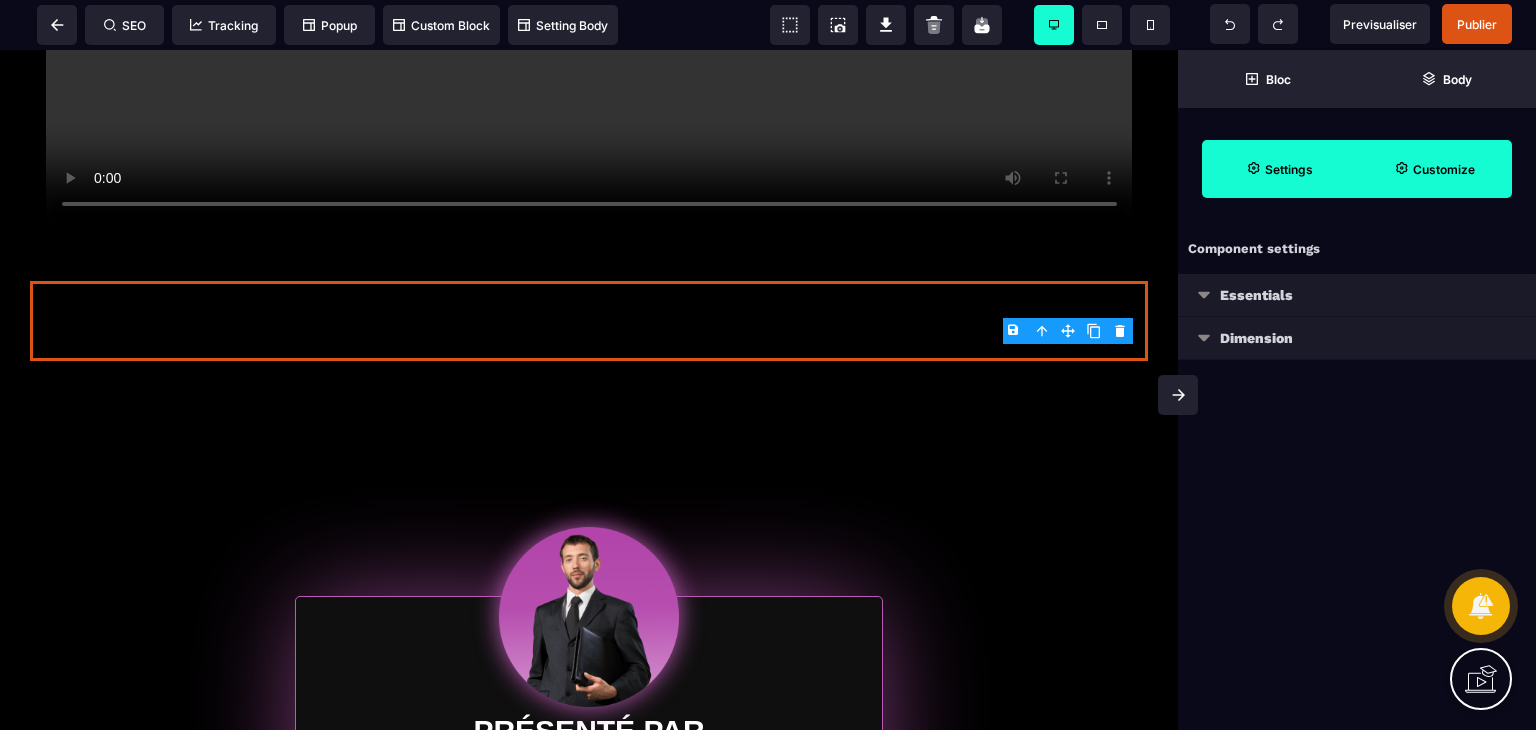 click on "Customize" at bounding box center [1444, 169] 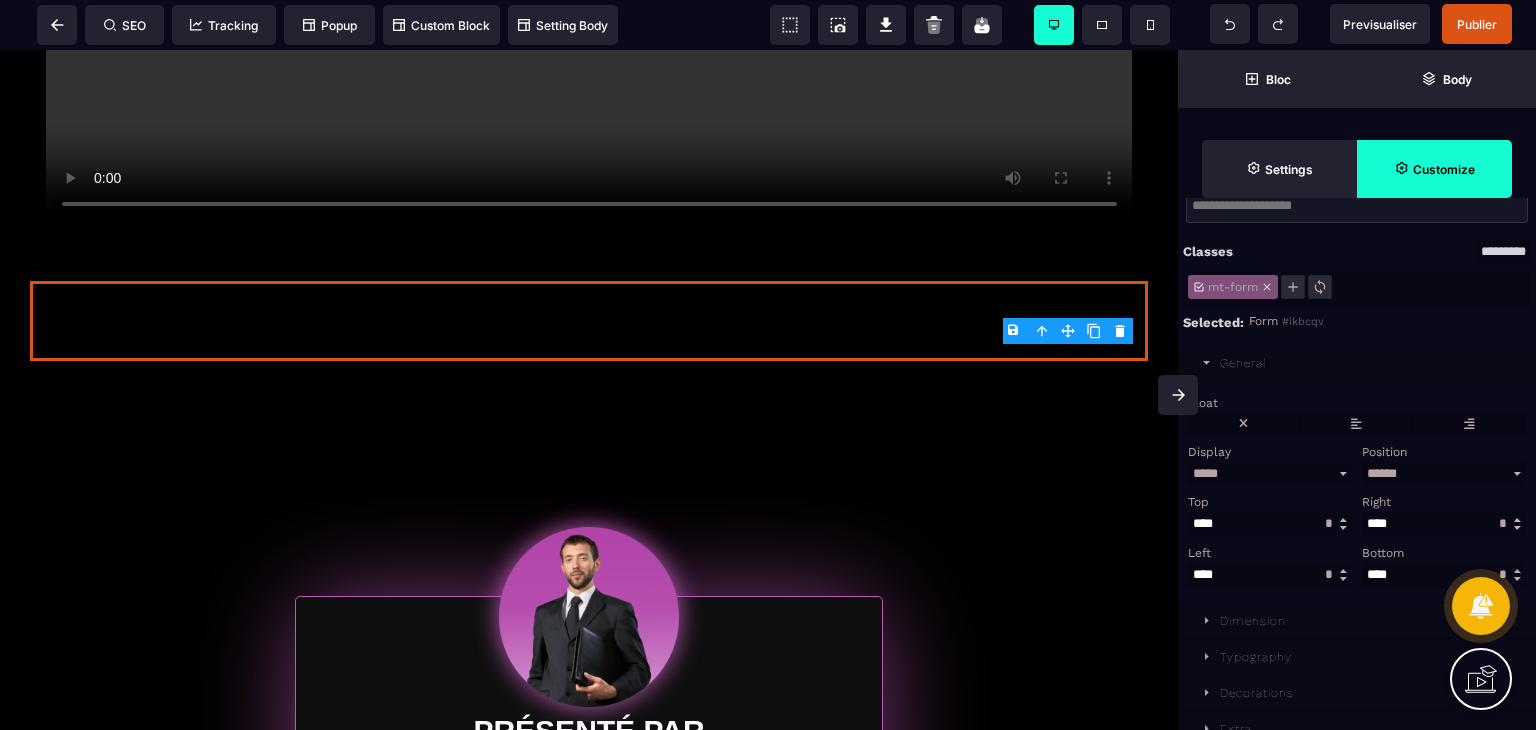 scroll, scrollTop: 130, scrollLeft: 0, axis: vertical 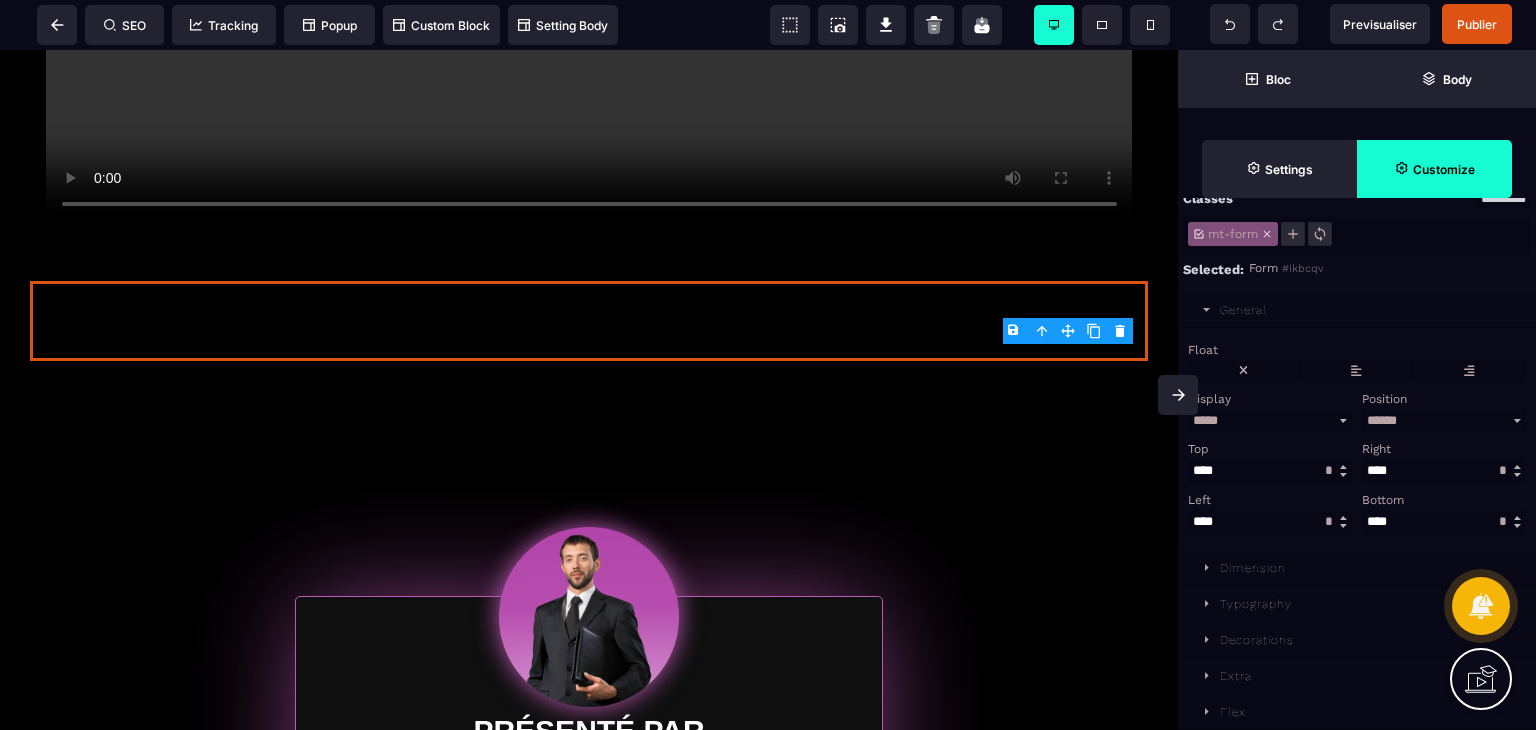 click on "Flex" at bounding box center [1233, 712] 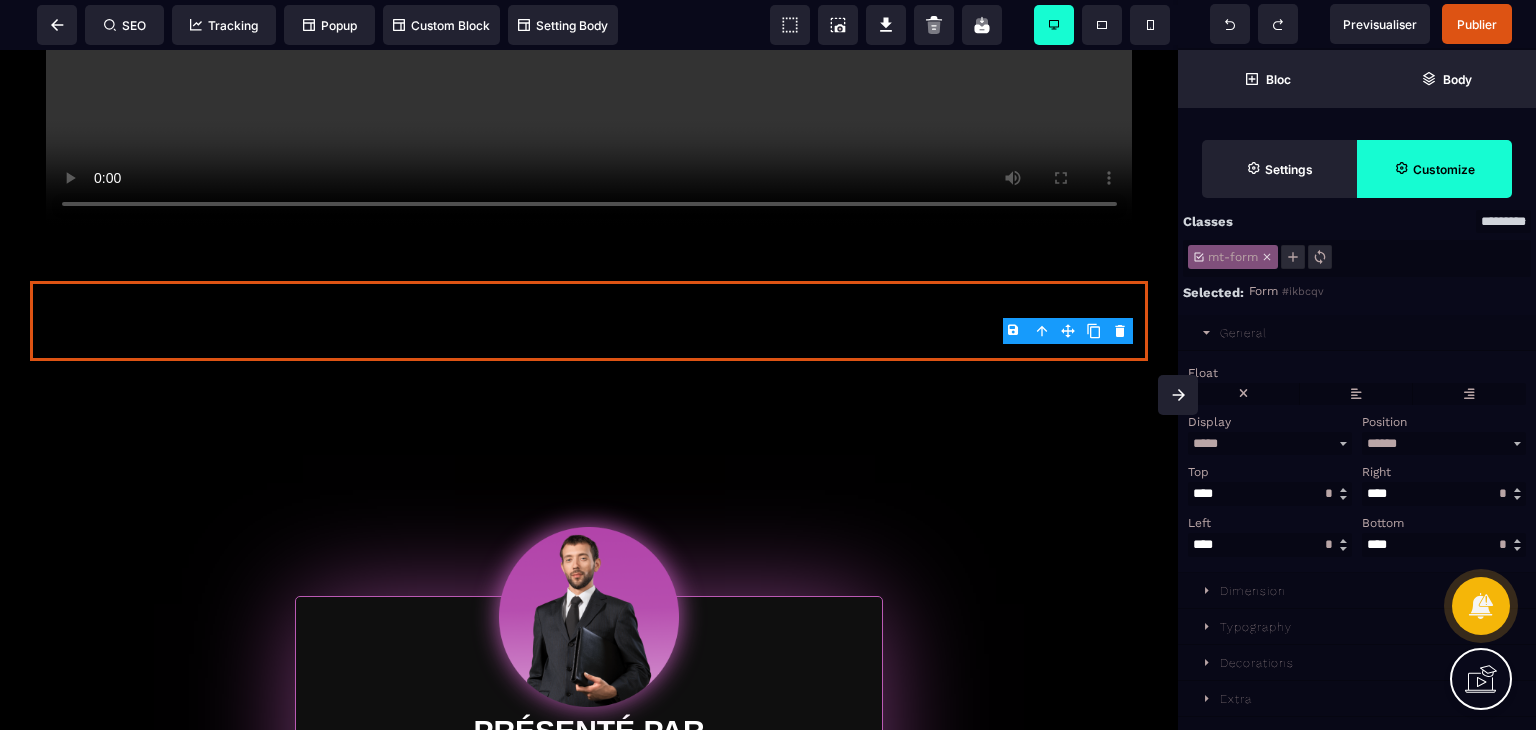 scroll, scrollTop: 0, scrollLeft: 0, axis: both 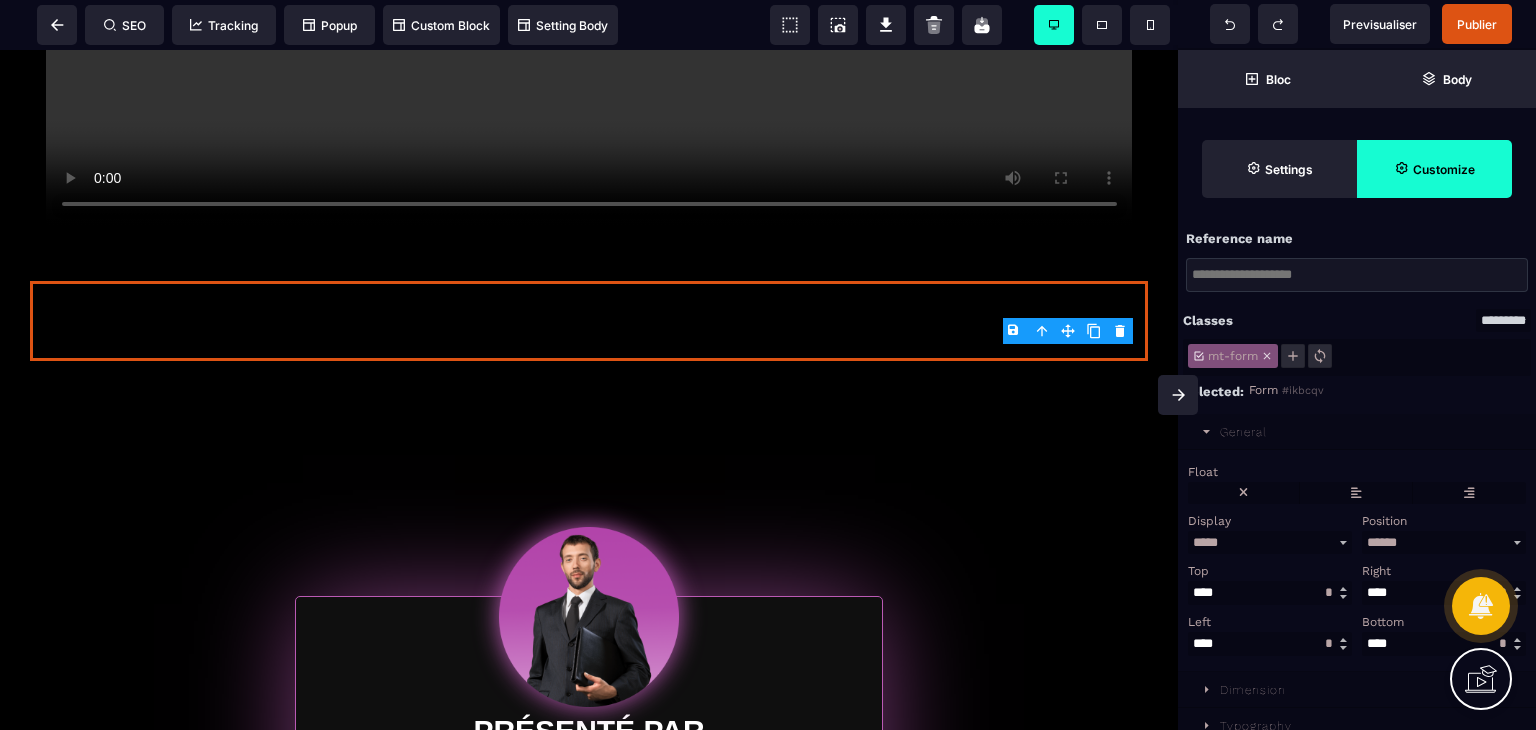 click on "mt-form" at bounding box center [1357, 357] 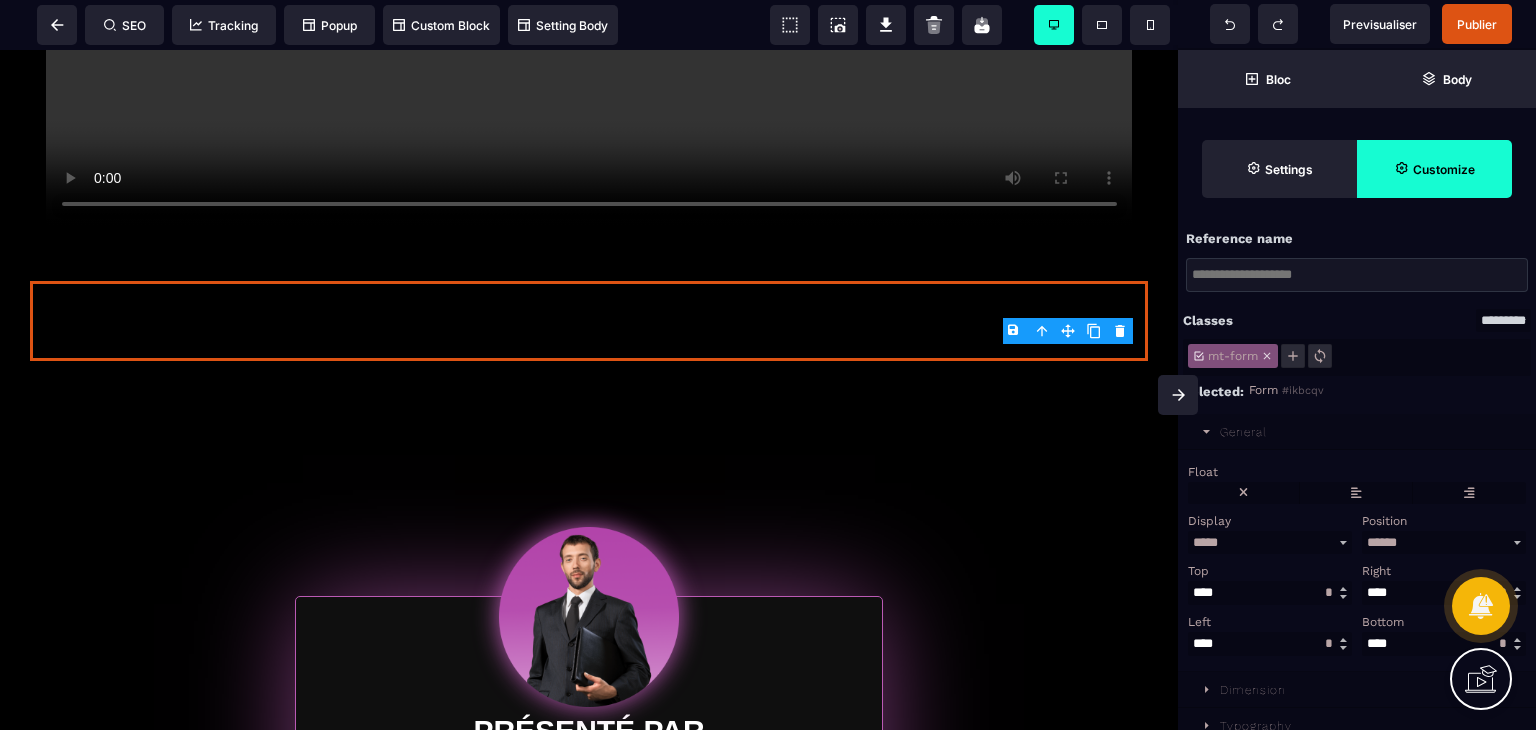 click on "********* ***** ***** ********" at bounding box center (1503, 320) 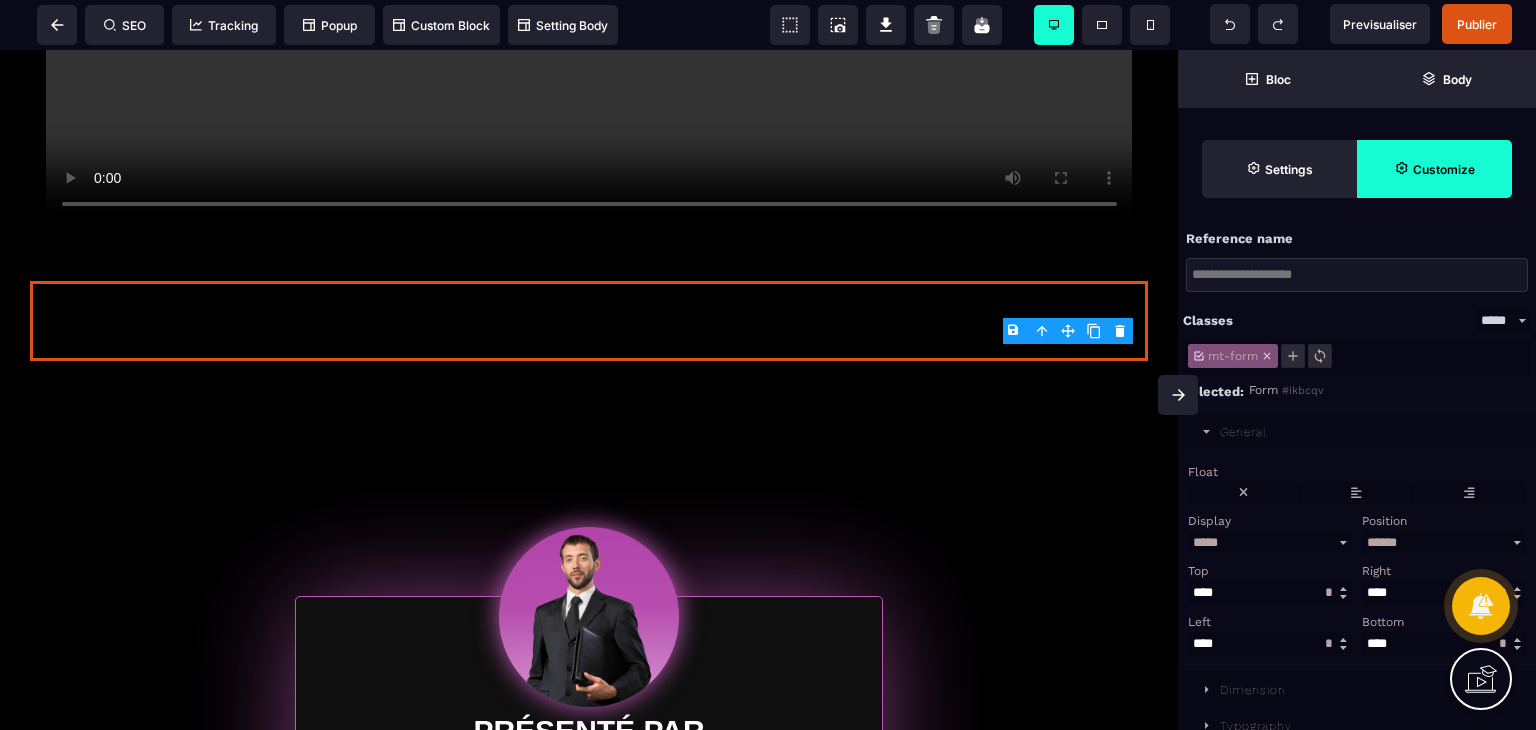 click on "********* ***** ***** ********" at bounding box center (1503, 320) 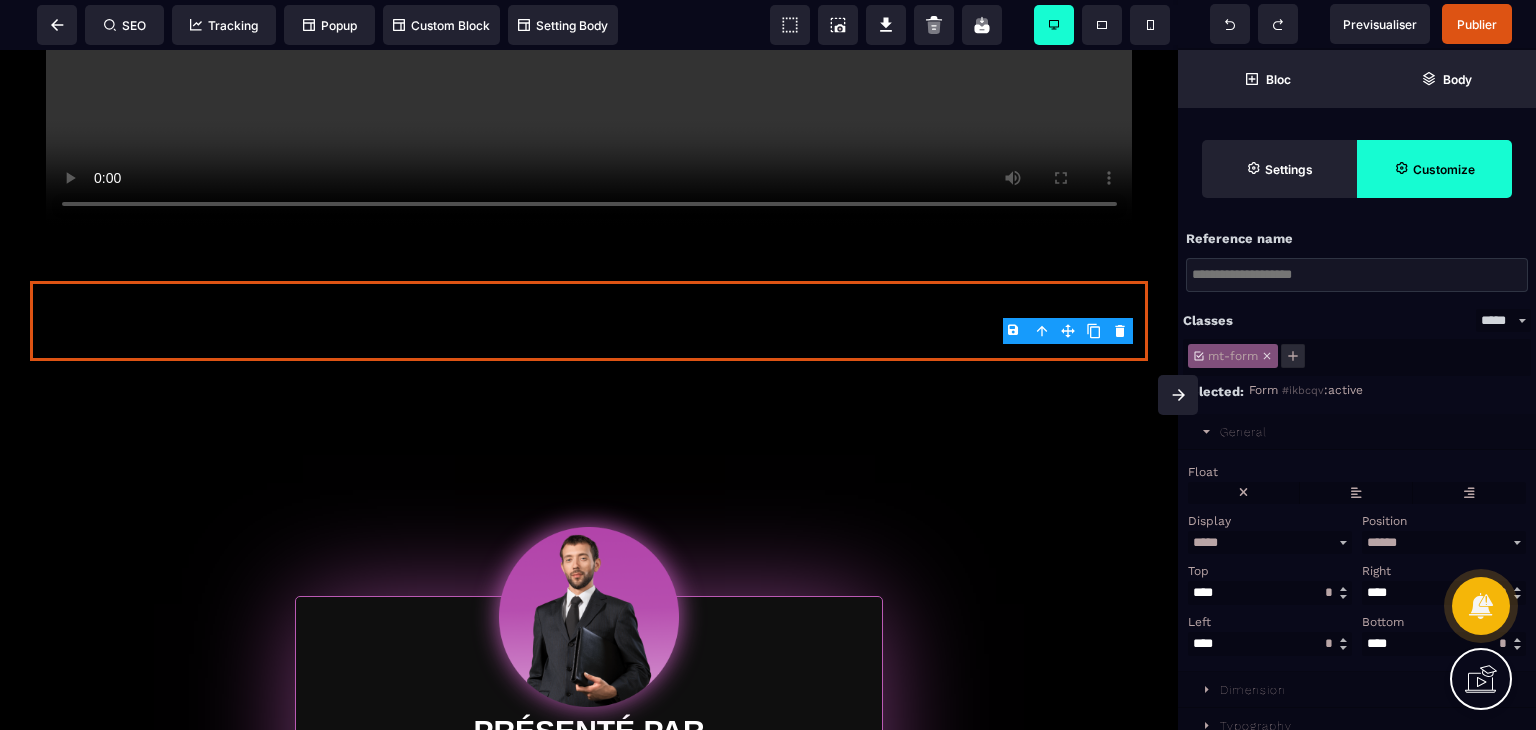 click on "********* ***** ***** ********" at bounding box center [1503, 320] 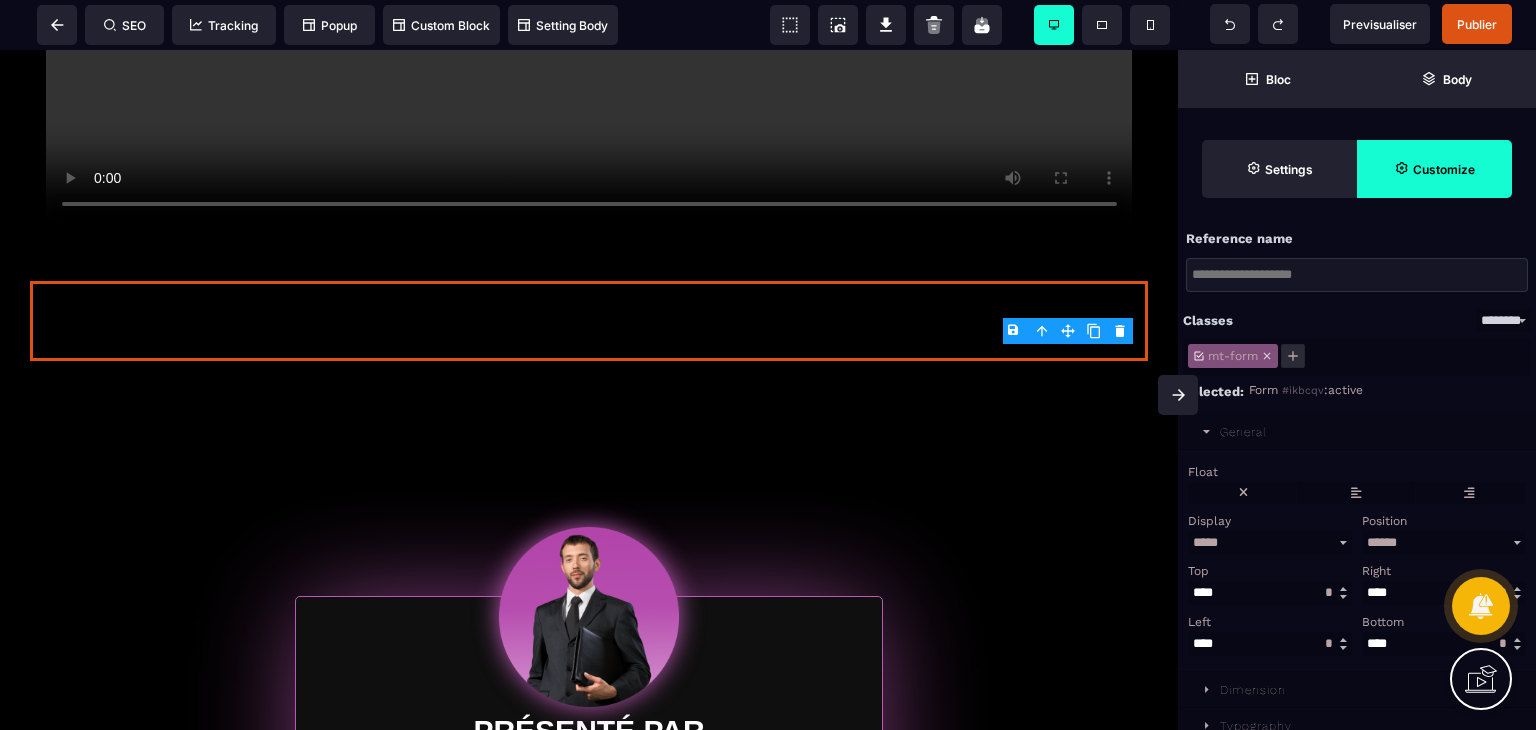 click on "********* ***** ***** ********" at bounding box center [1503, 320] 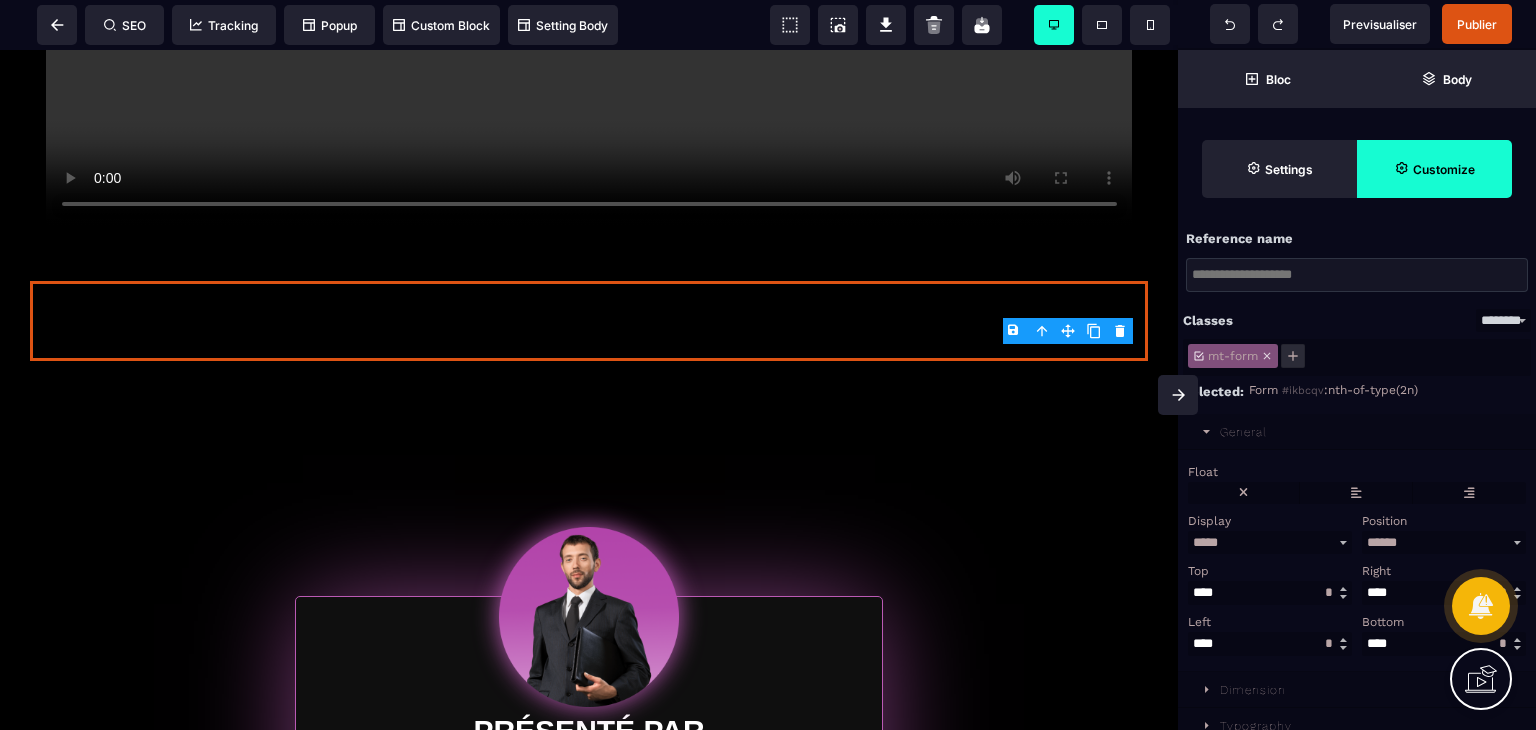 click at bounding box center (1357, 275) 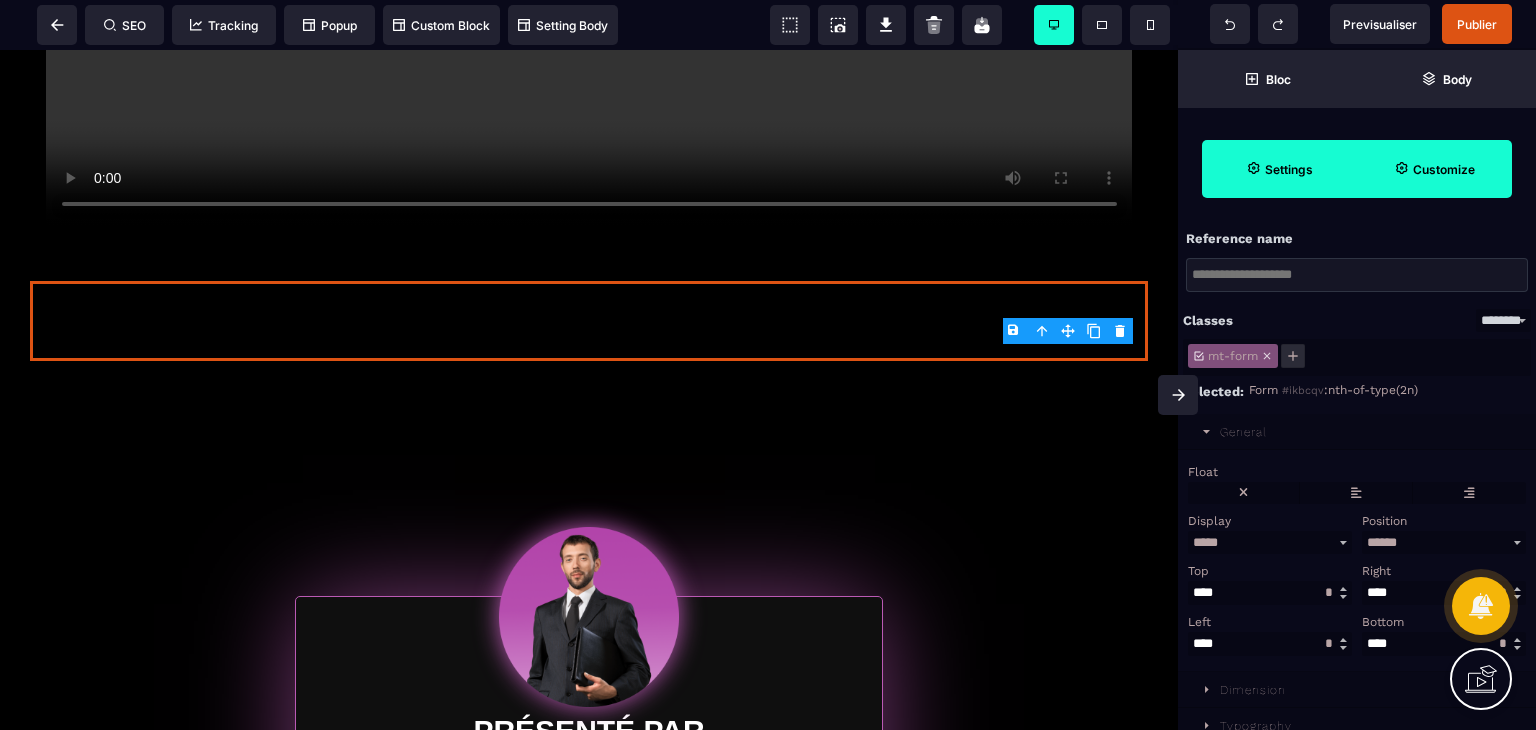 click on "Settings" at bounding box center (1279, 169) 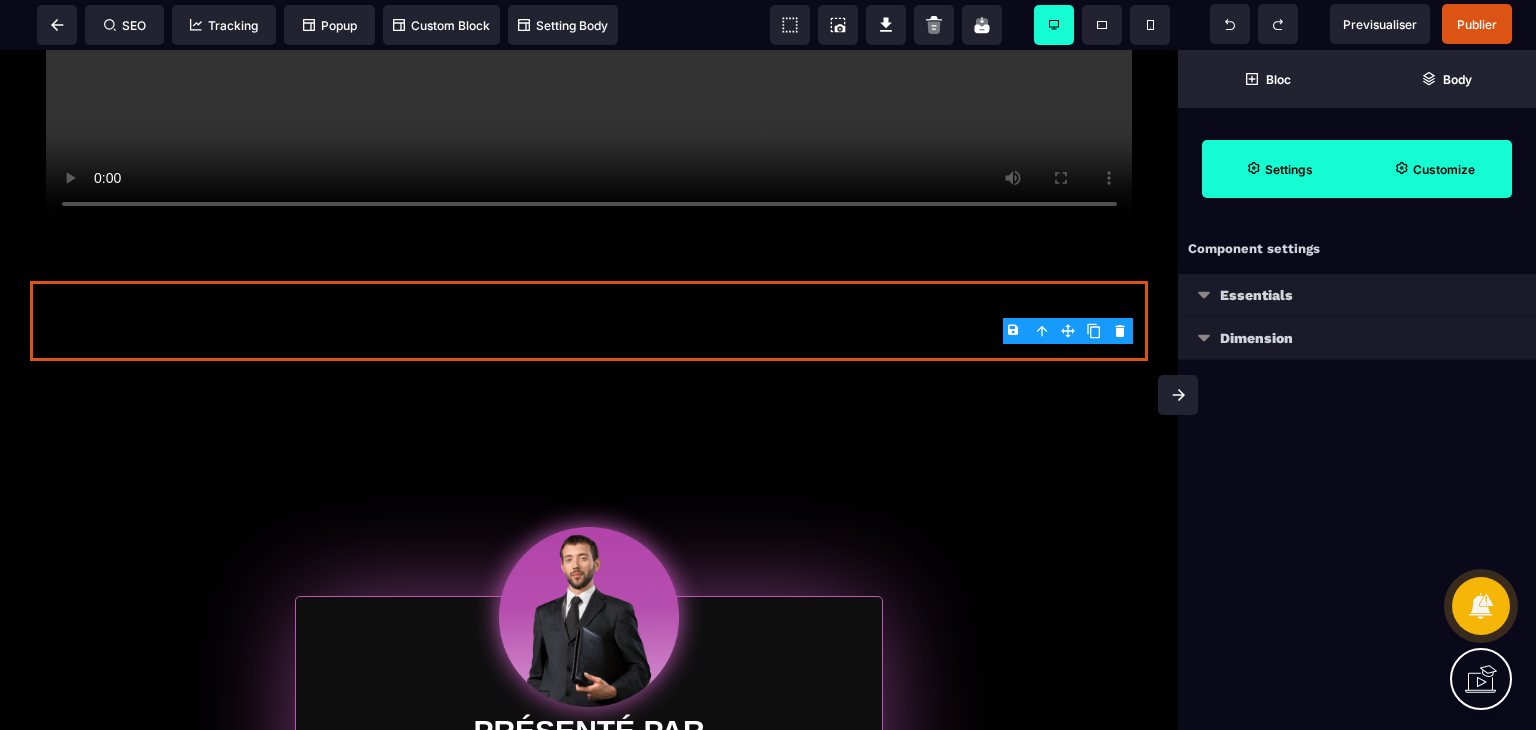 click on "Essentials" at bounding box center (1357, 295) 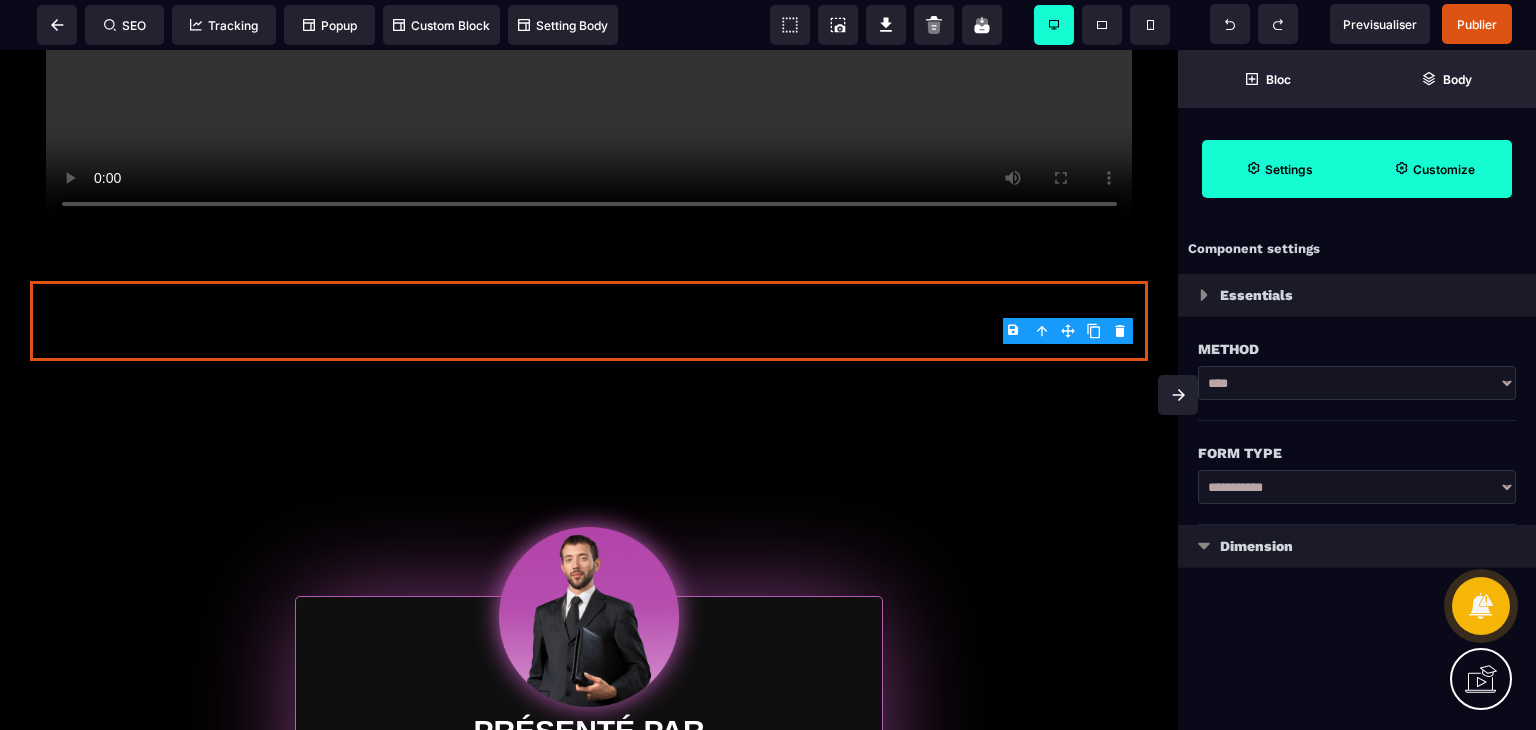 click on "**********" at bounding box center [1357, 487] 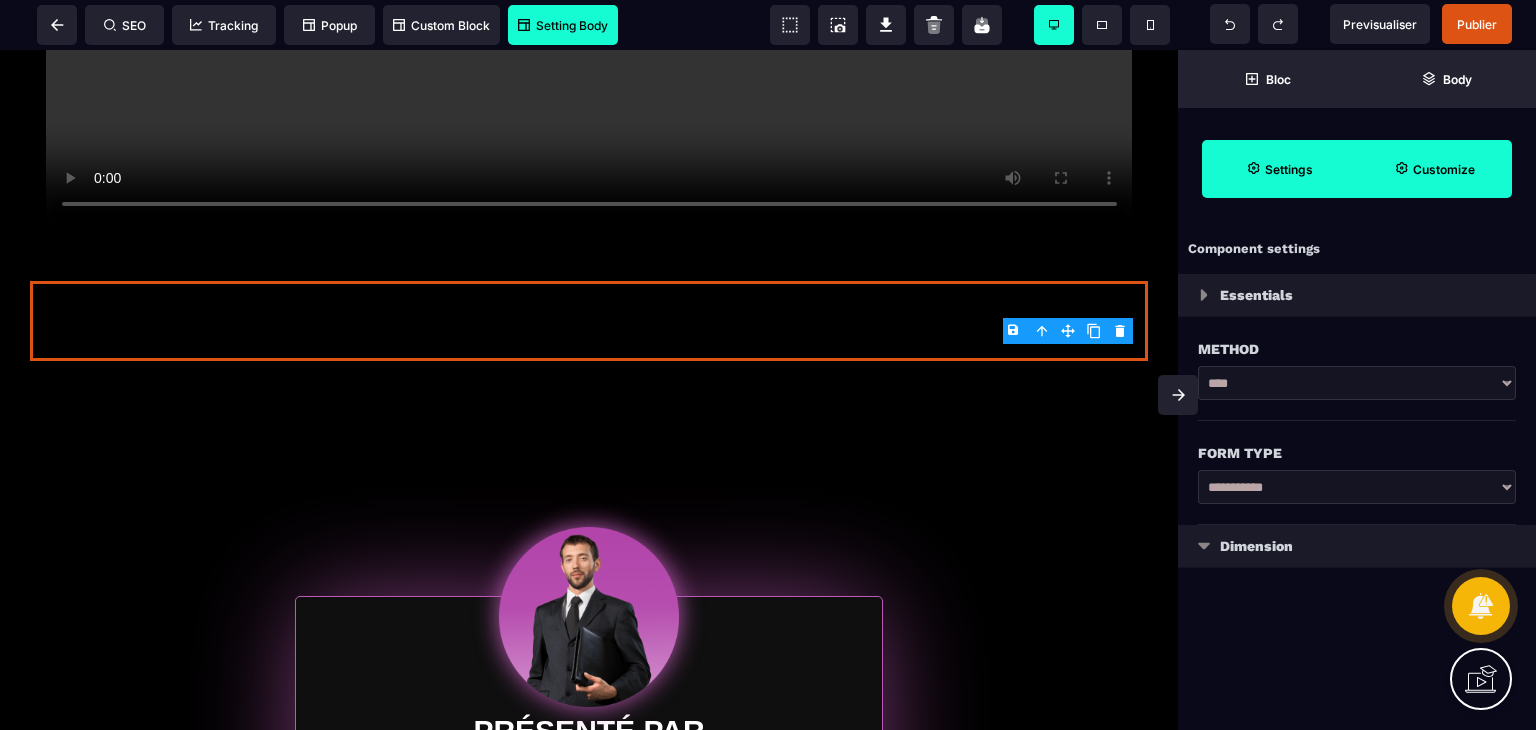 click on "Setting Body" at bounding box center (563, 25) 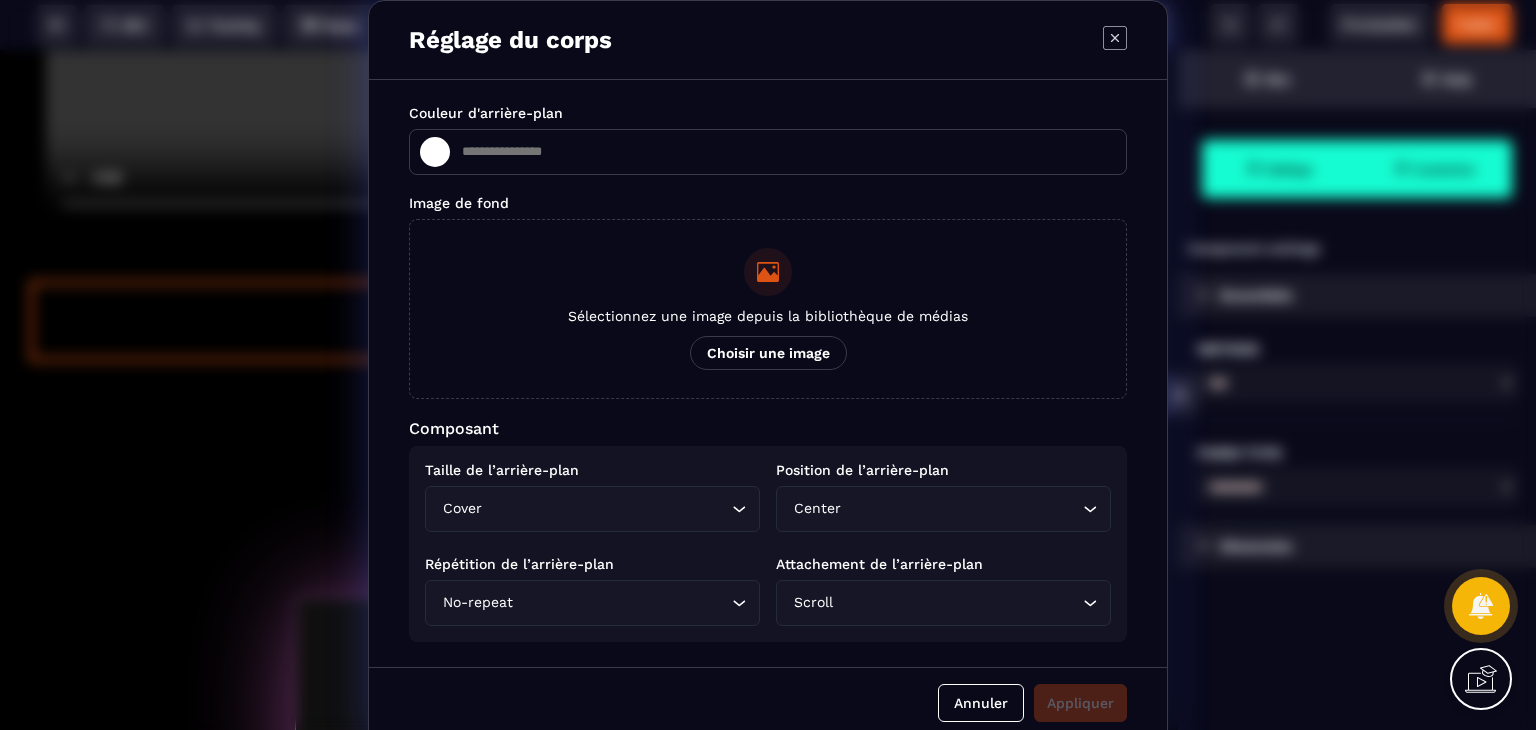 scroll, scrollTop: 16, scrollLeft: 0, axis: vertical 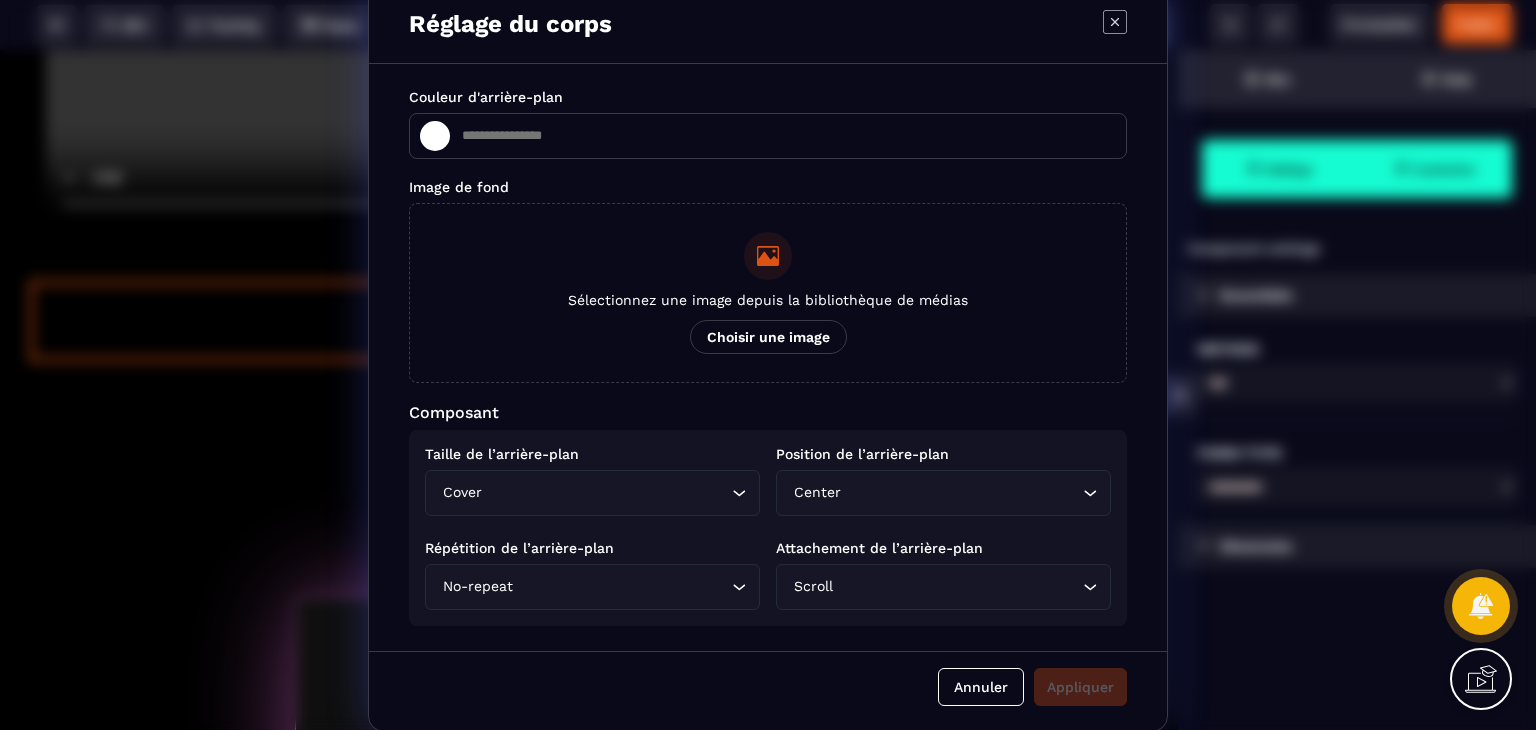 click 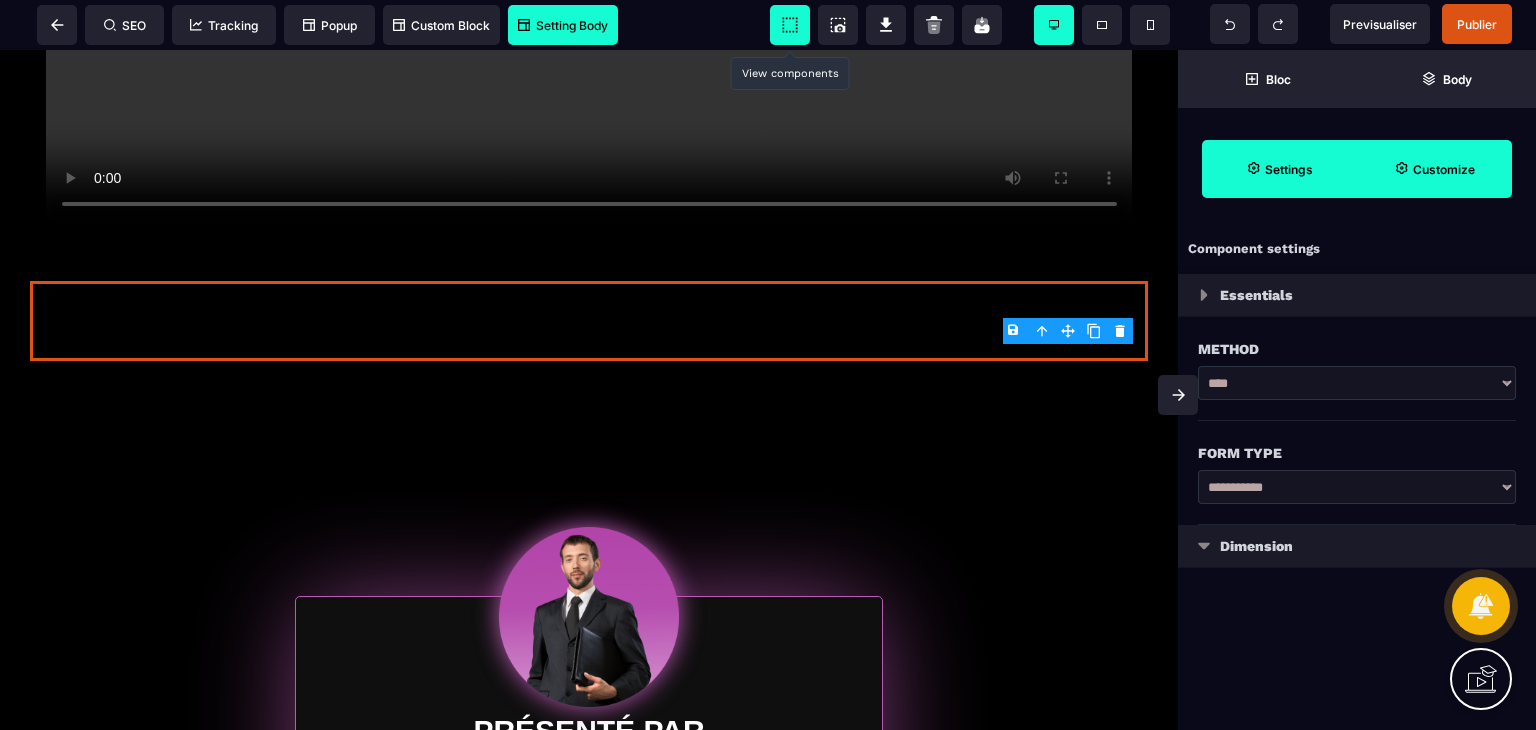 click 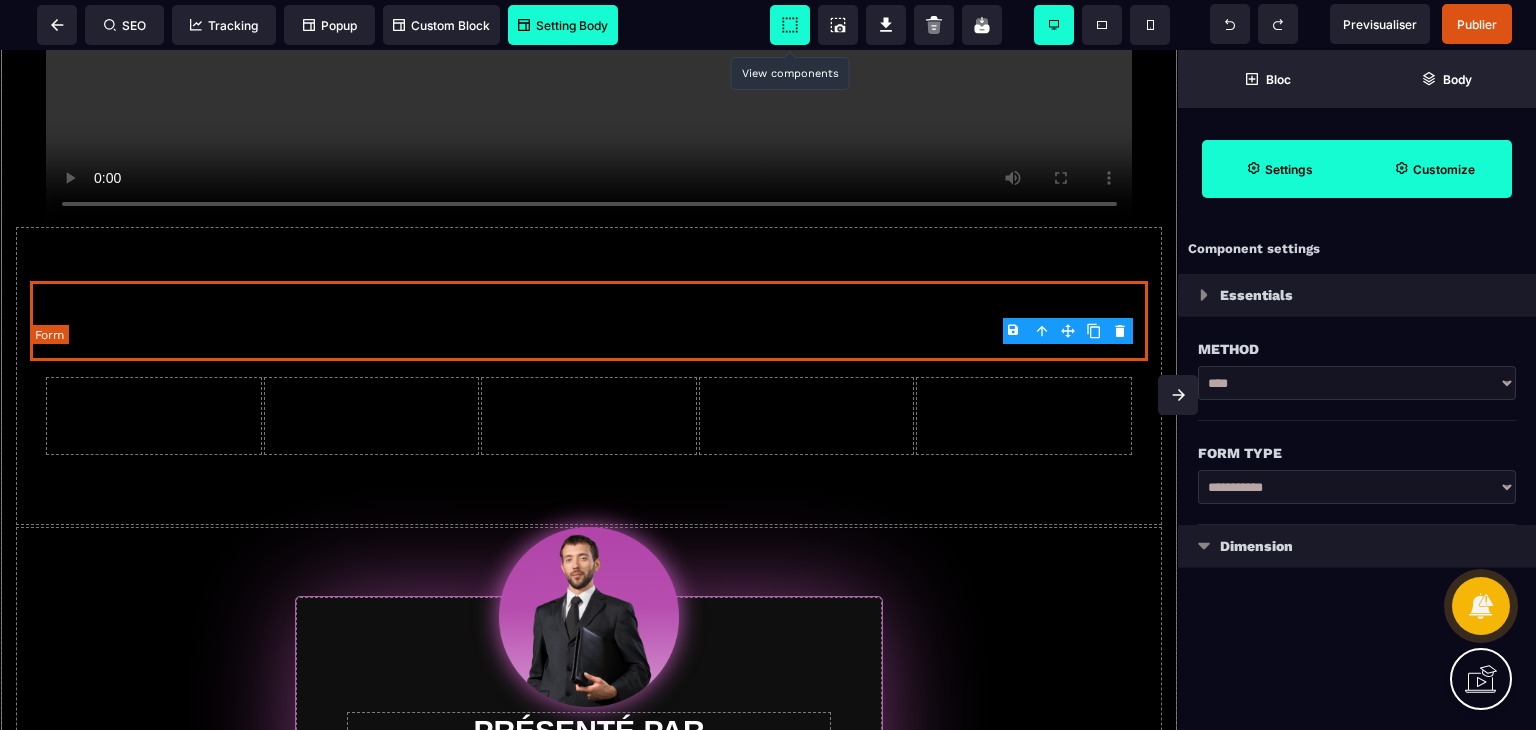 click at bounding box center (589, 321) 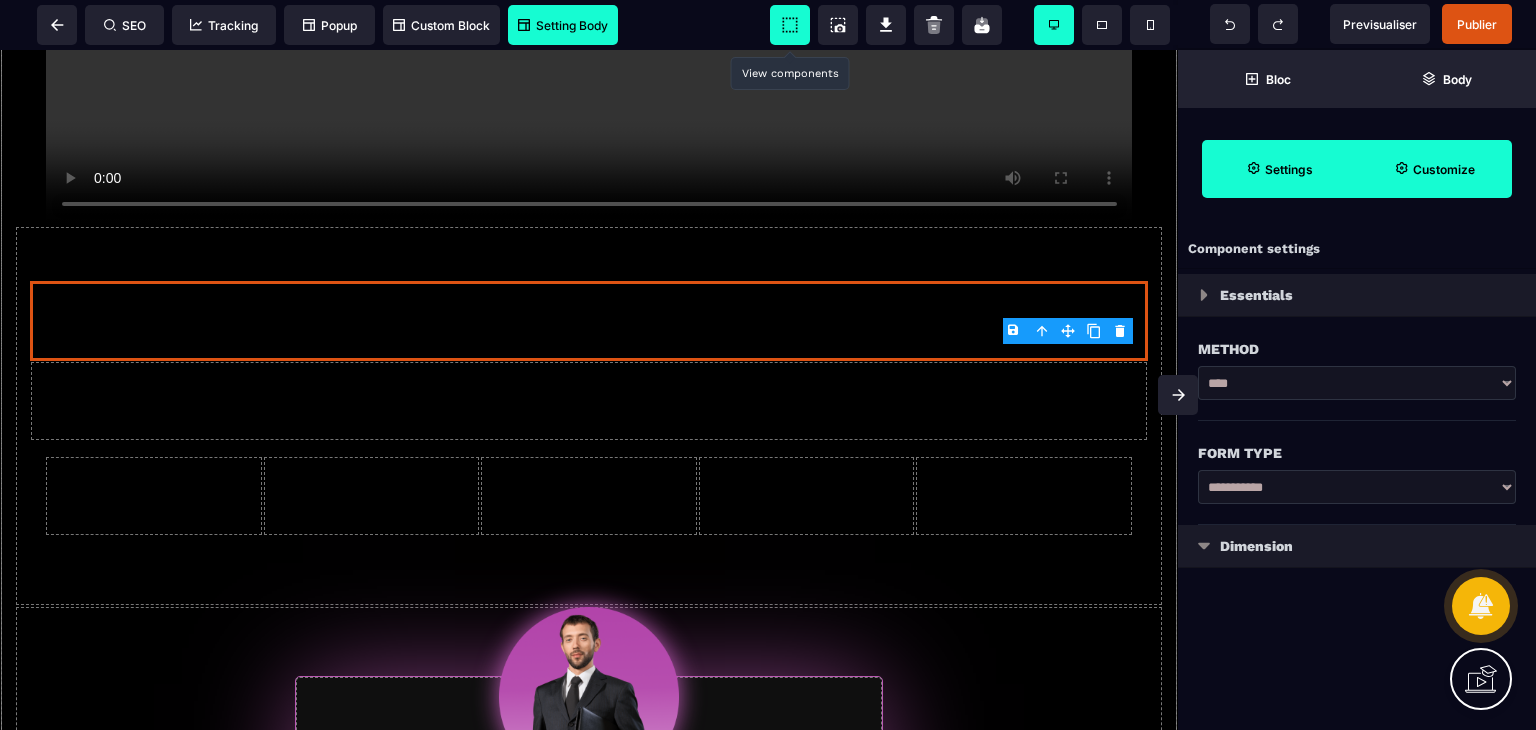 click 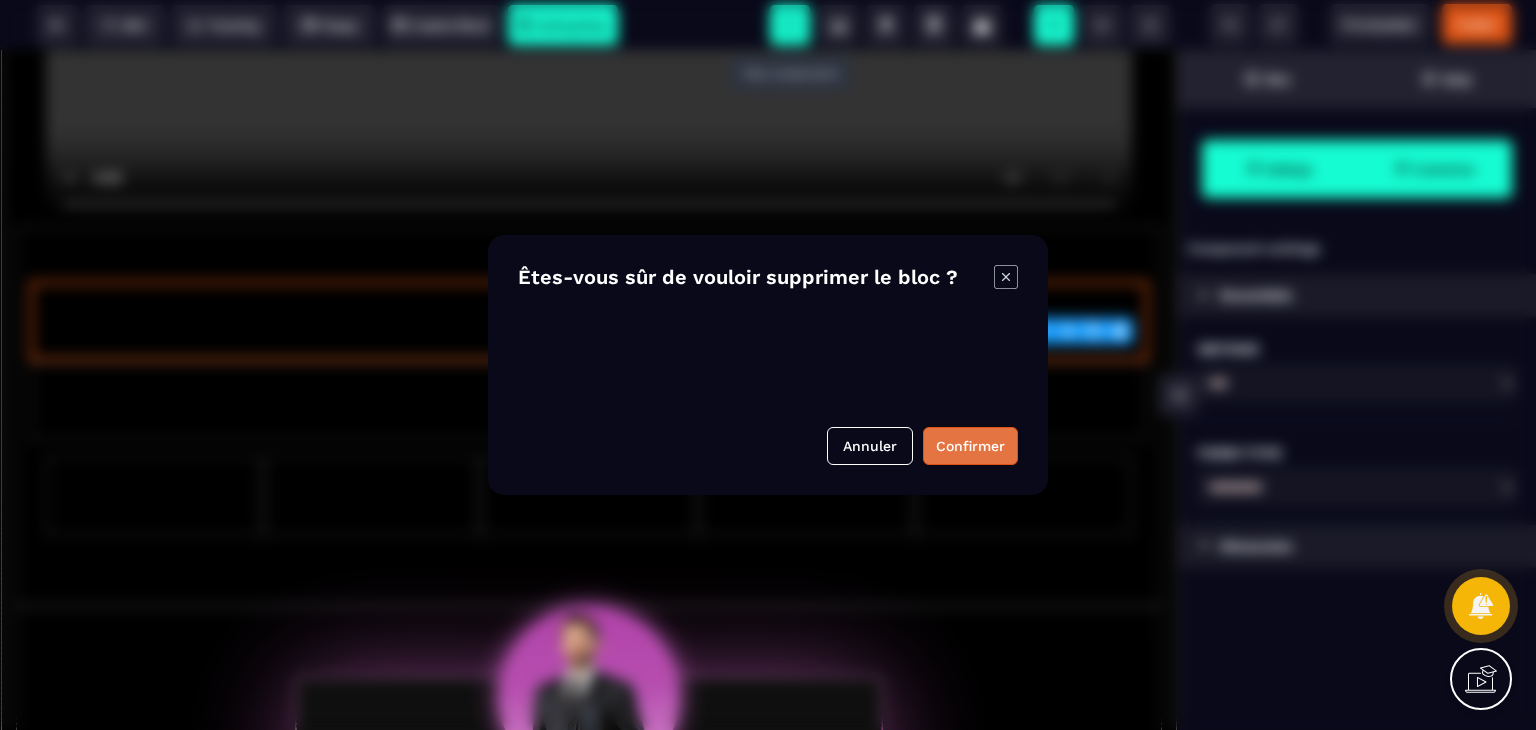 click on "Confirmer" at bounding box center (970, 446) 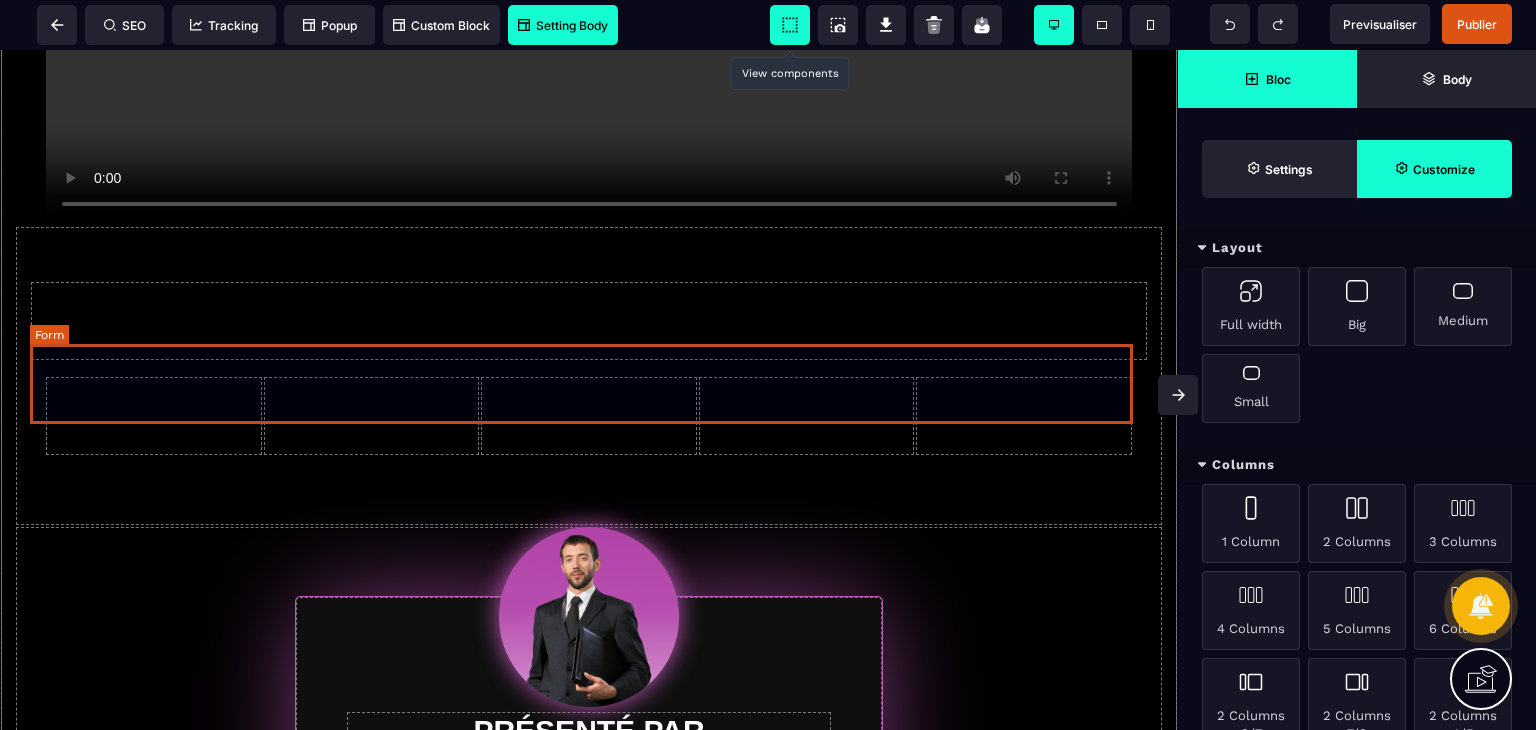 click at bounding box center [589, 321] 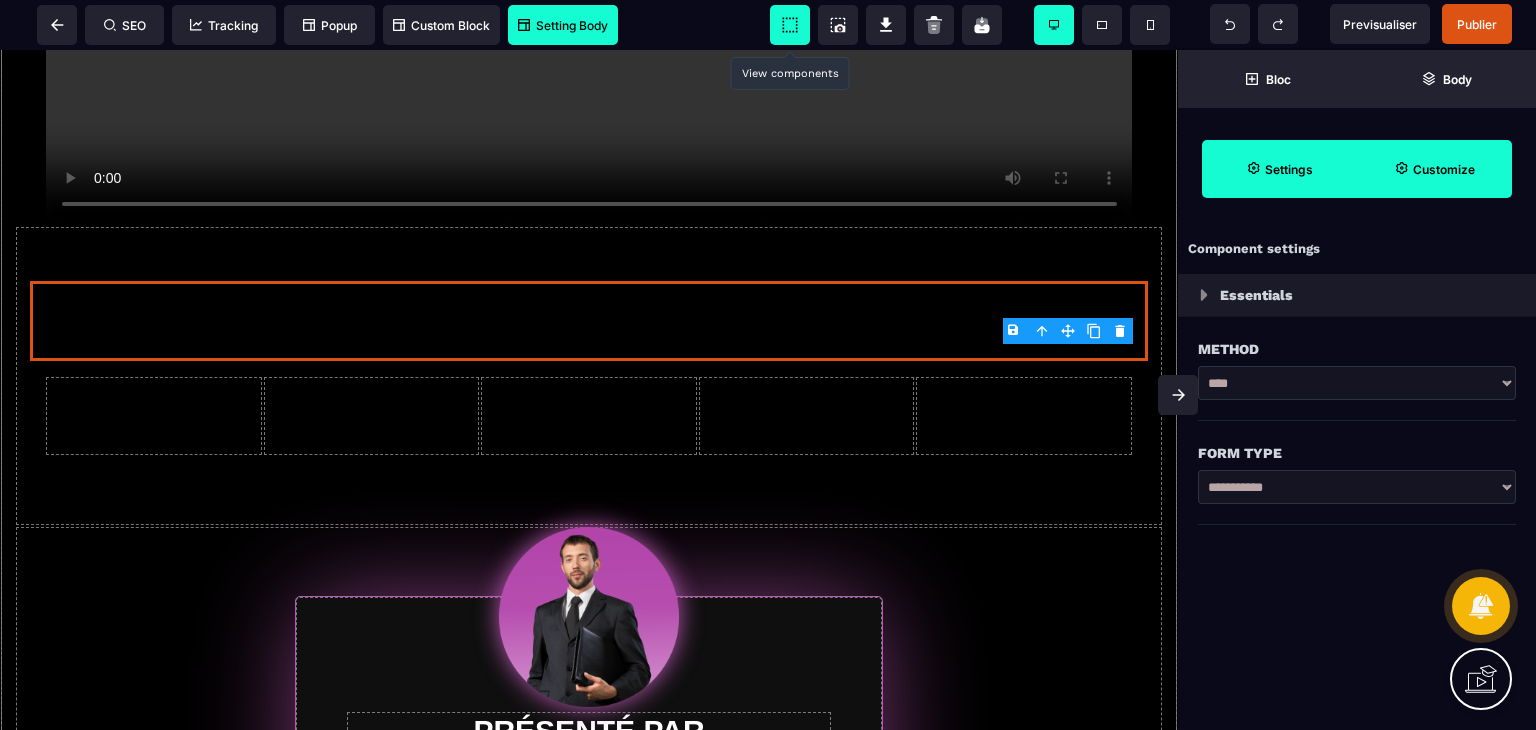 click on "Essentials" at bounding box center [1256, 295] 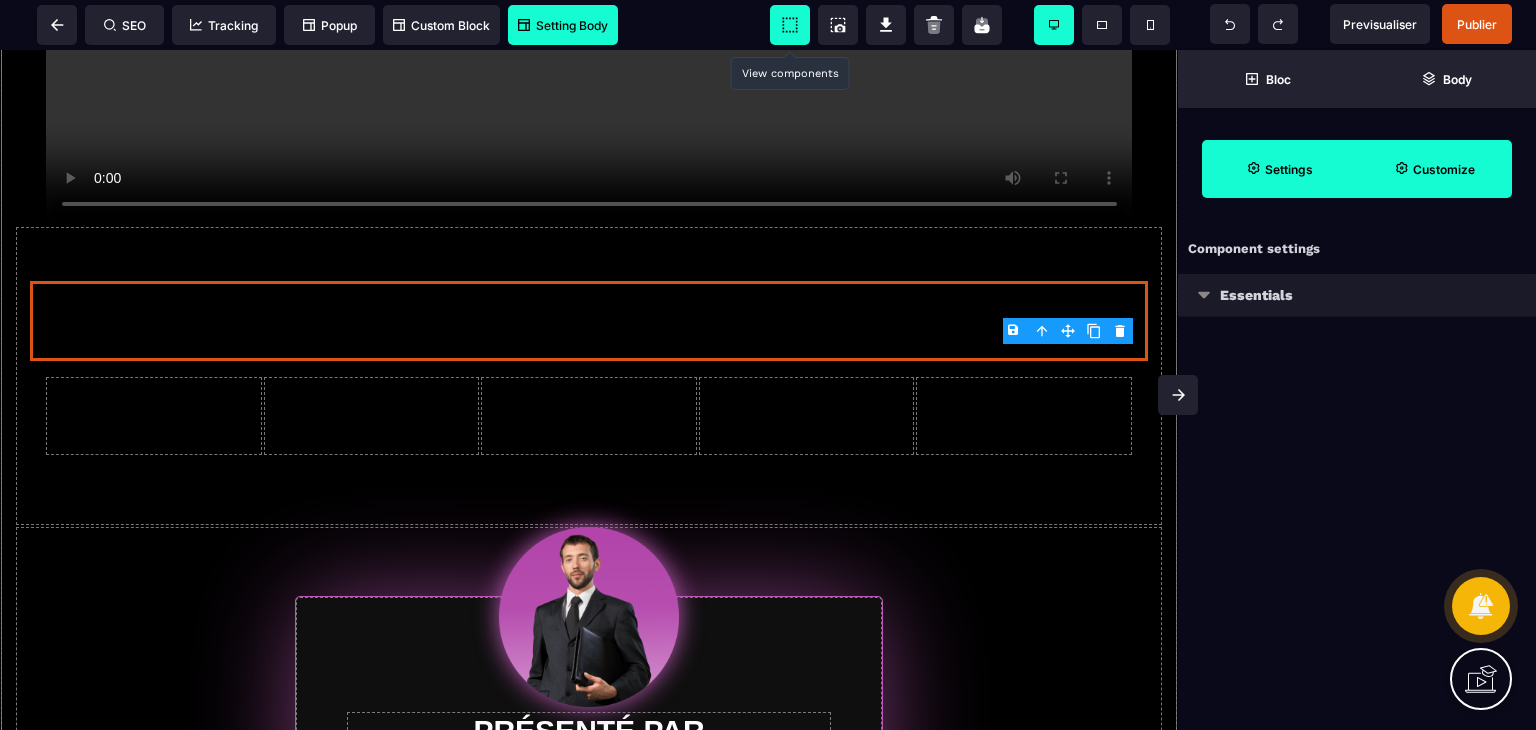 type on "*" 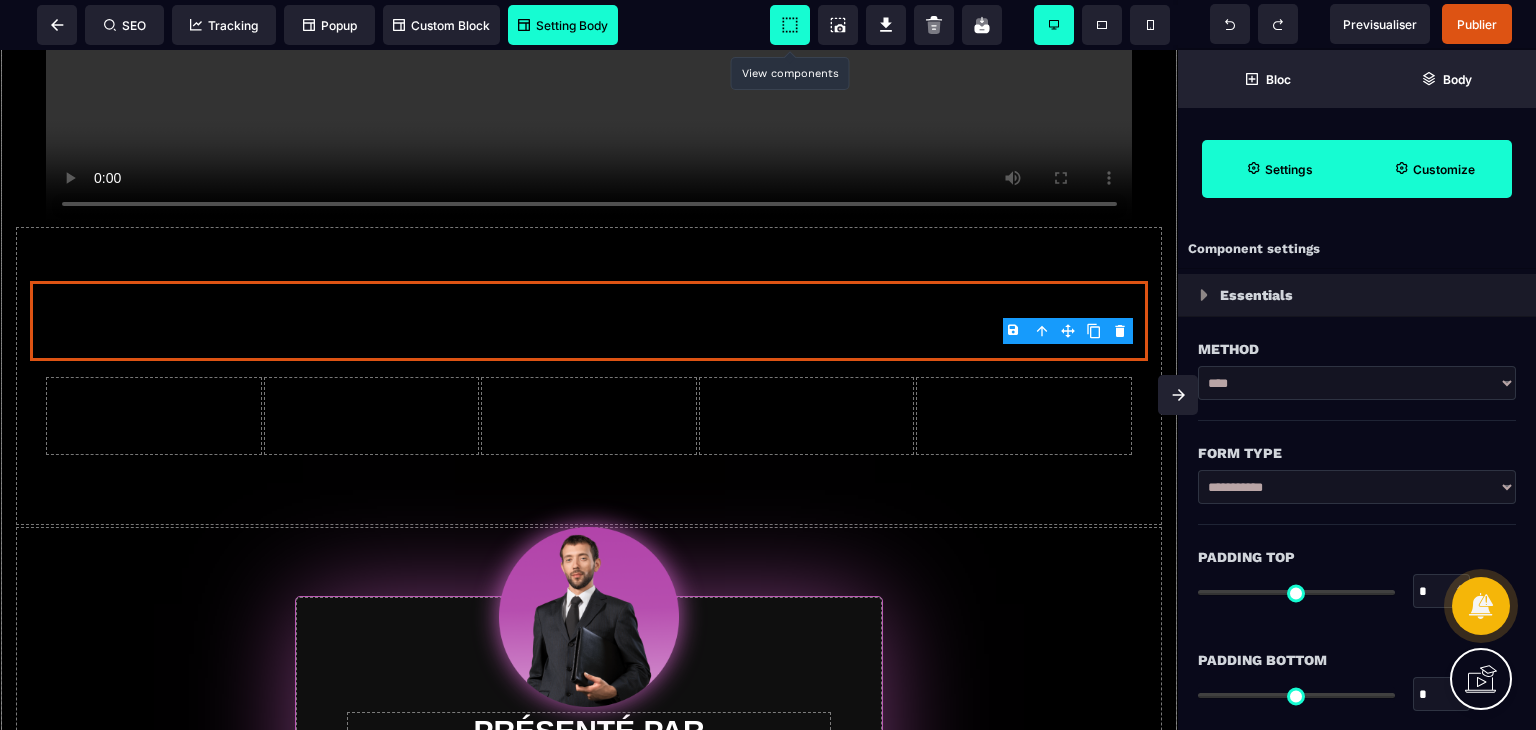 click on "****" at bounding box center (1357, 383) 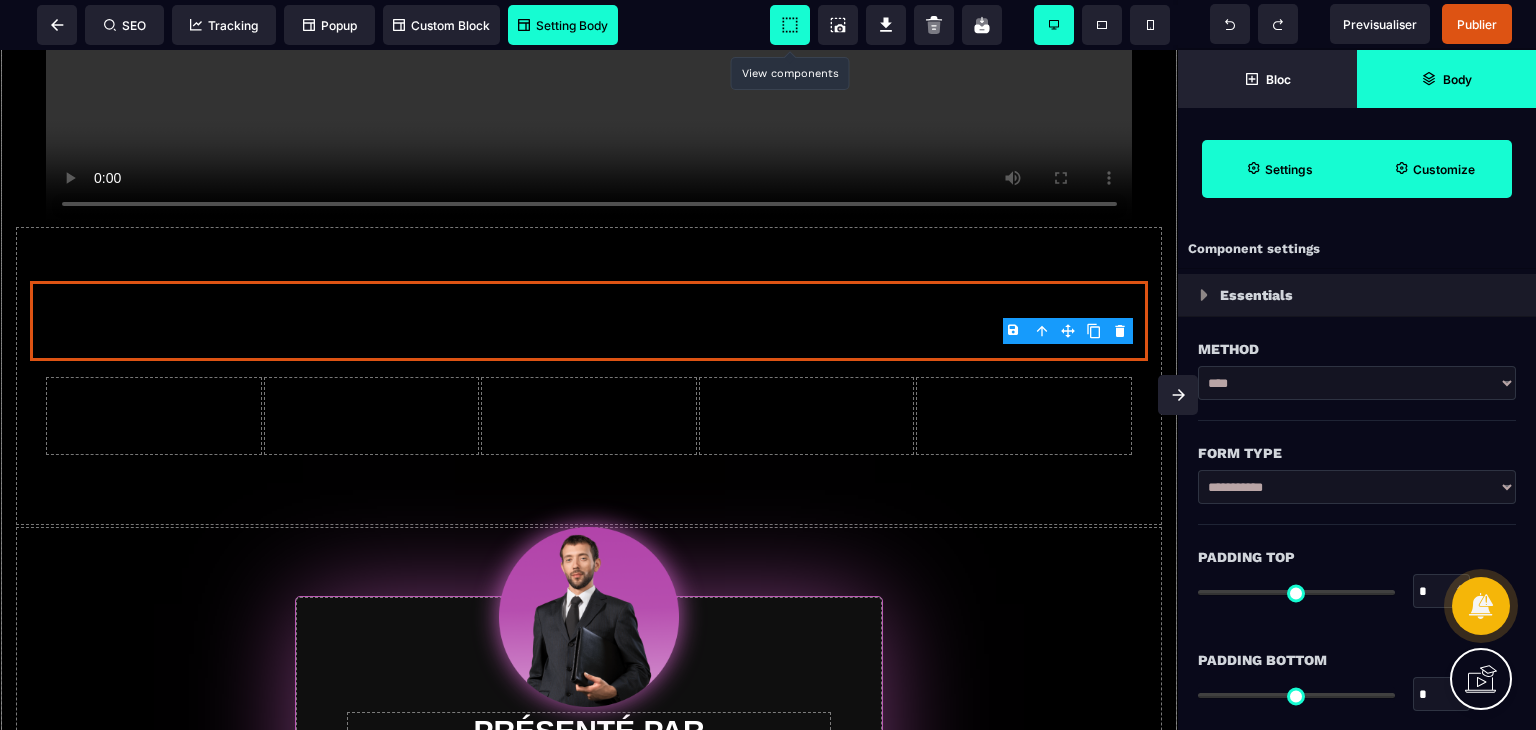 click on "Body" at bounding box center [1446, 79] 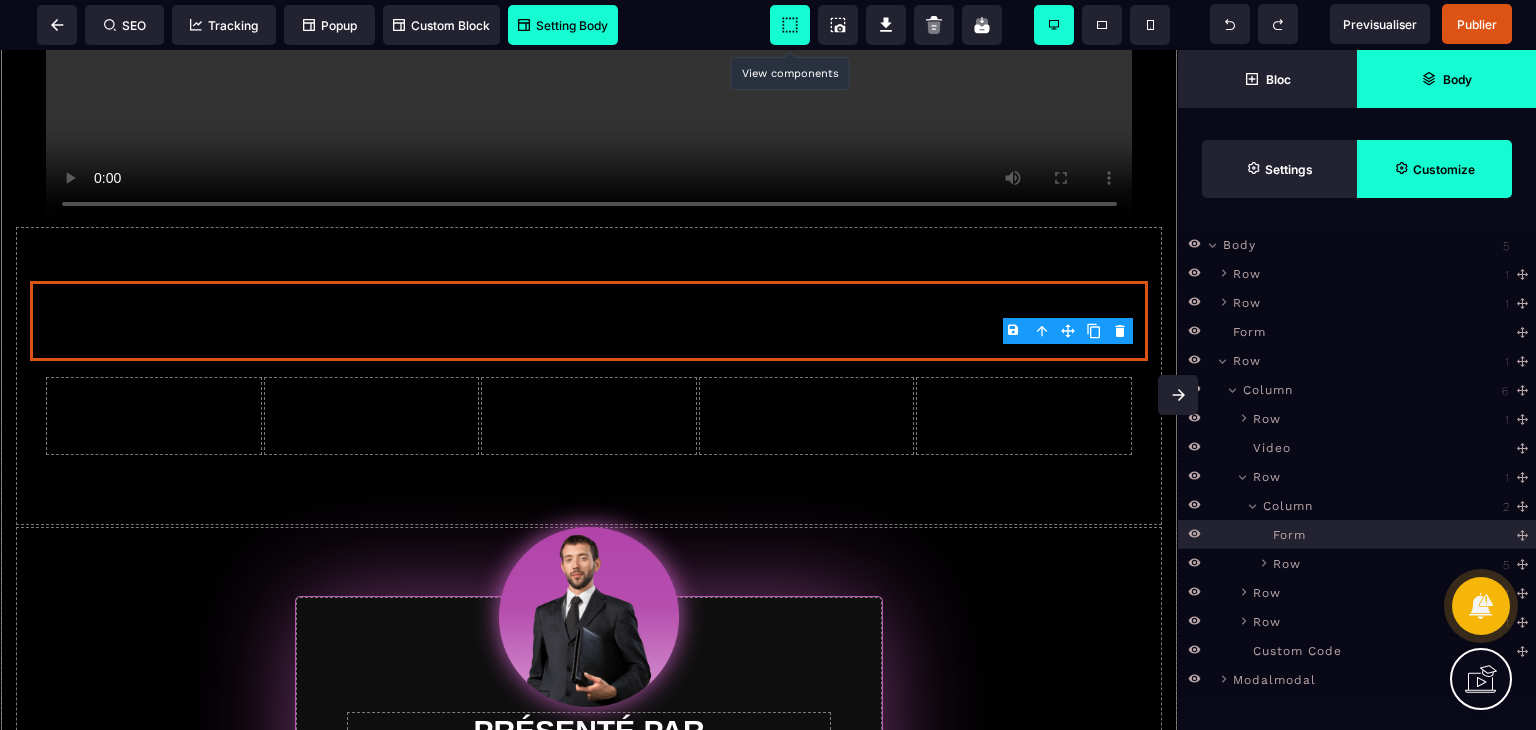 click on "Customize" at bounding box center [1434, 169] 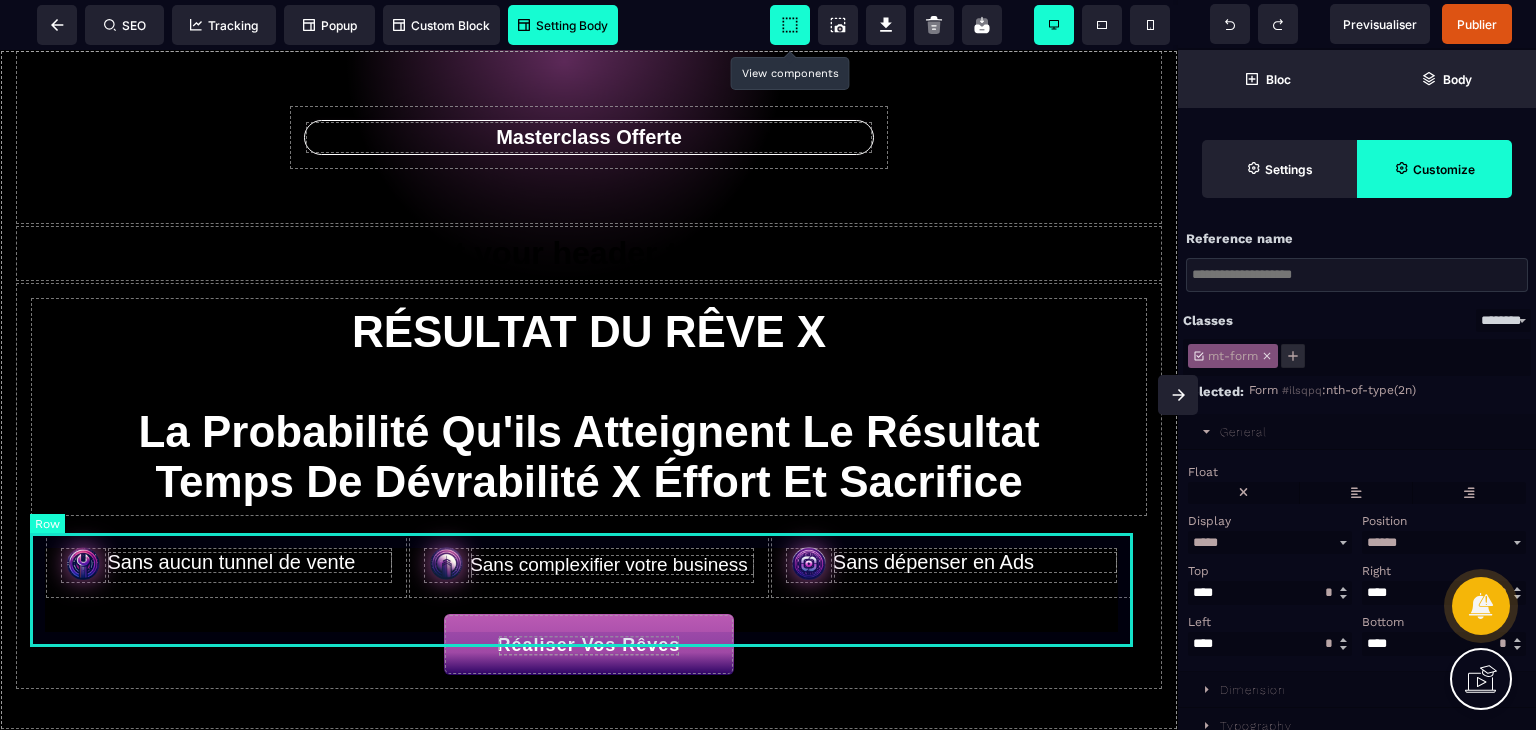 scroll, scrollTop: 431, scrollLeft: 0, axis: vertical 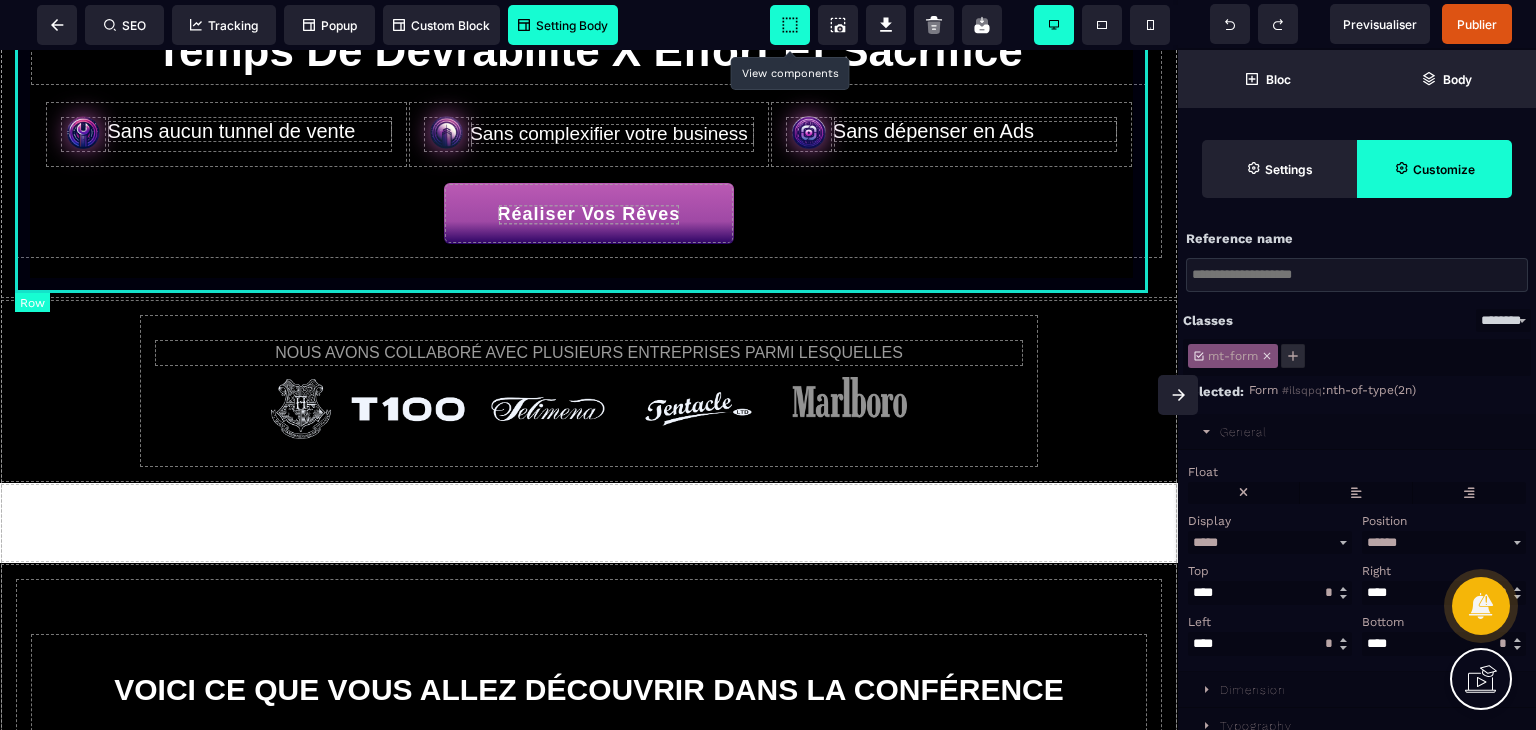 click on "RÉSULTAT DU RÊVE X La Probabilité Qu'ils Atteignent Le Résultat  Temps De Dévrabilité X Éffort Et Sacrifice  Sans aucun tunnel de vente Sans complexifier votre business Sans dépenser en Ads Réaliser Vos Rêves" at bounding box center (589, 55) 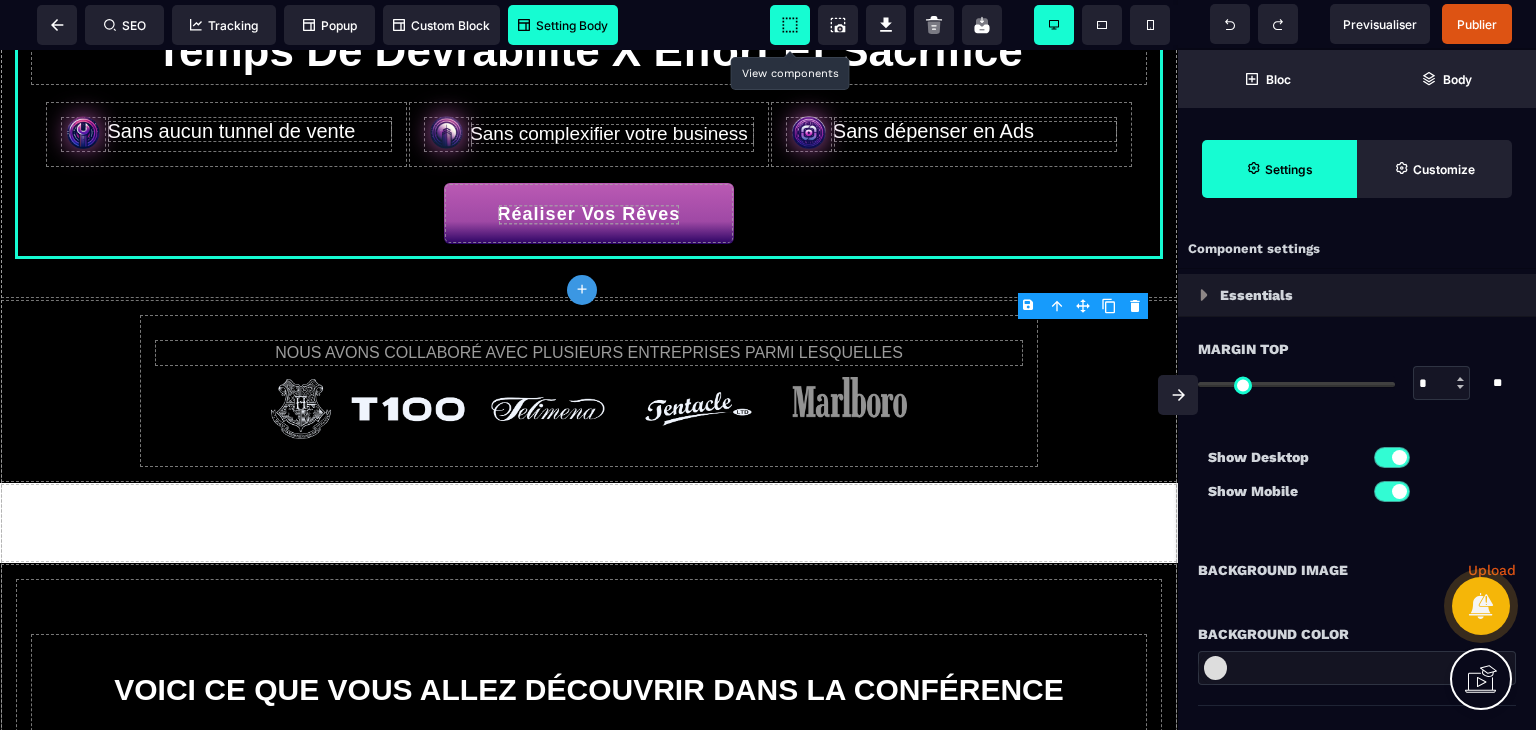 click on "Réaliser Vos Rêves" at bounding box center (588, 213) 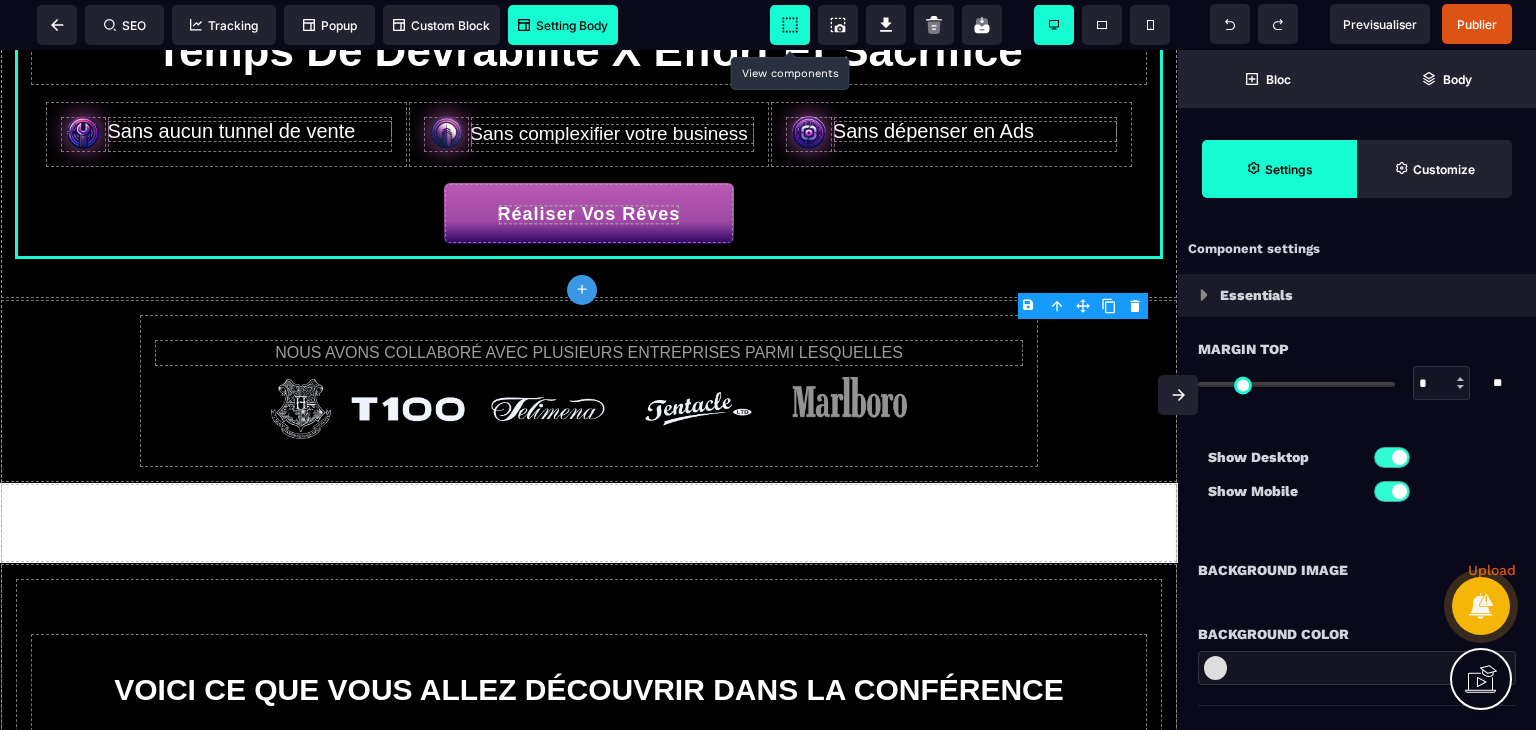 select on "***" 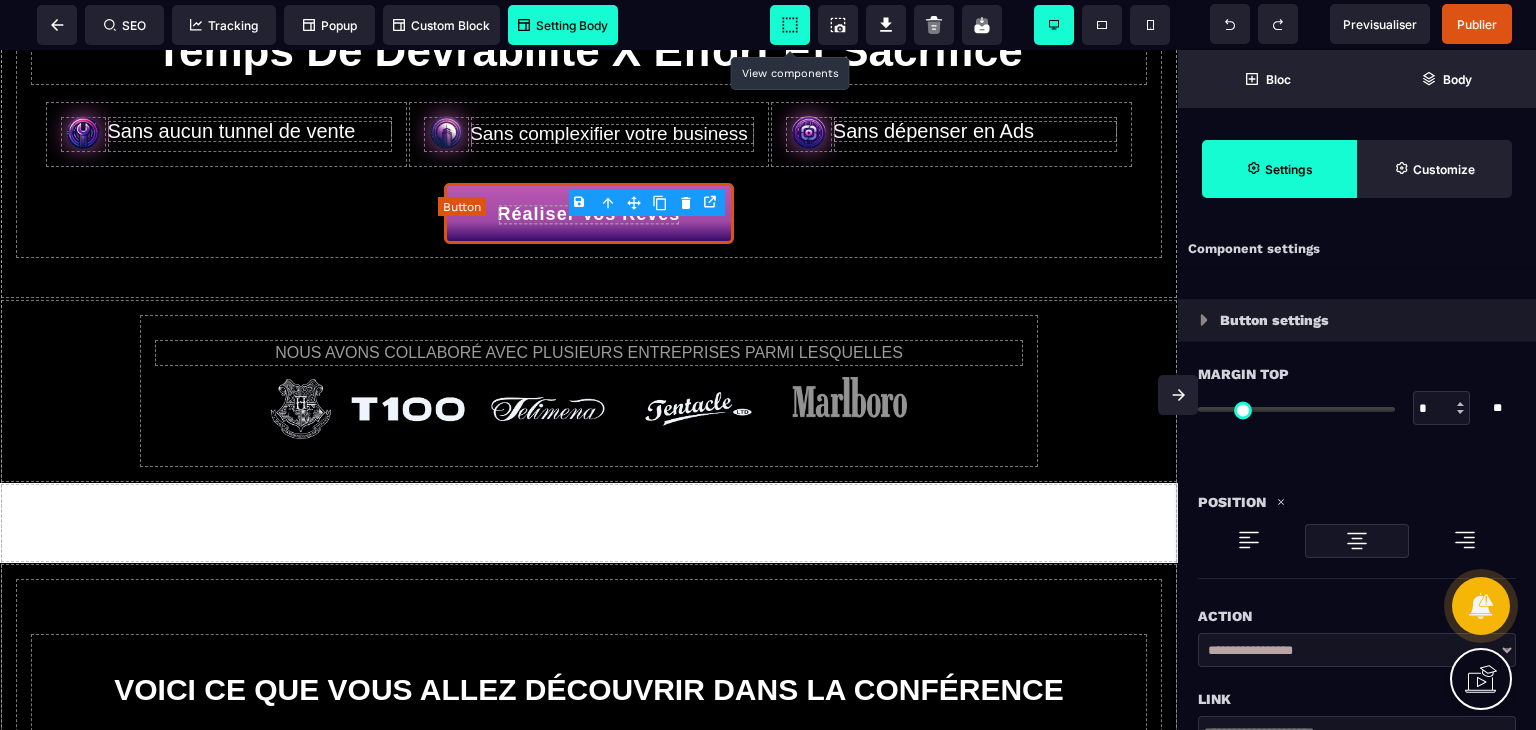 type on "**" 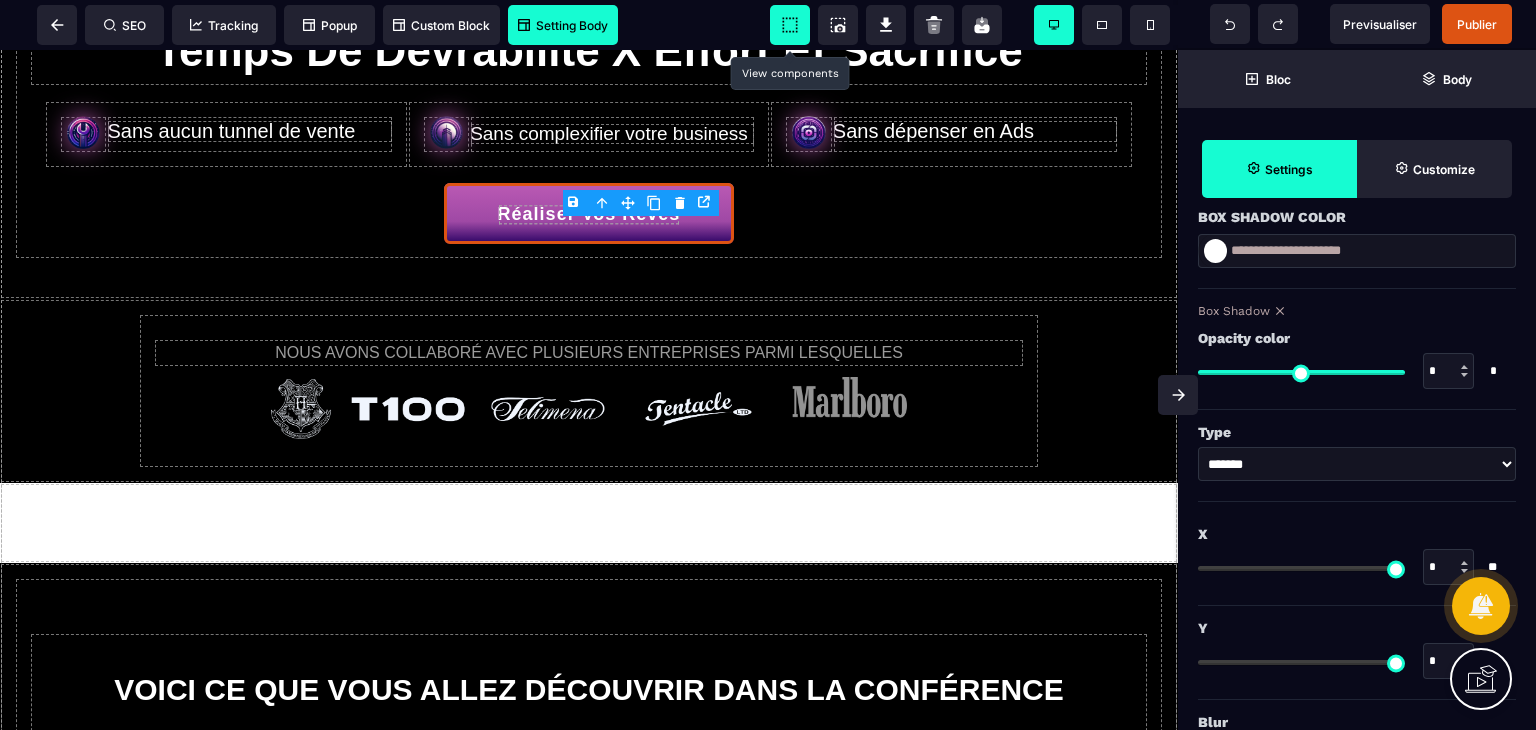 scroll, scrollTop: 3763, scrollLeft: 0, axis: vertical 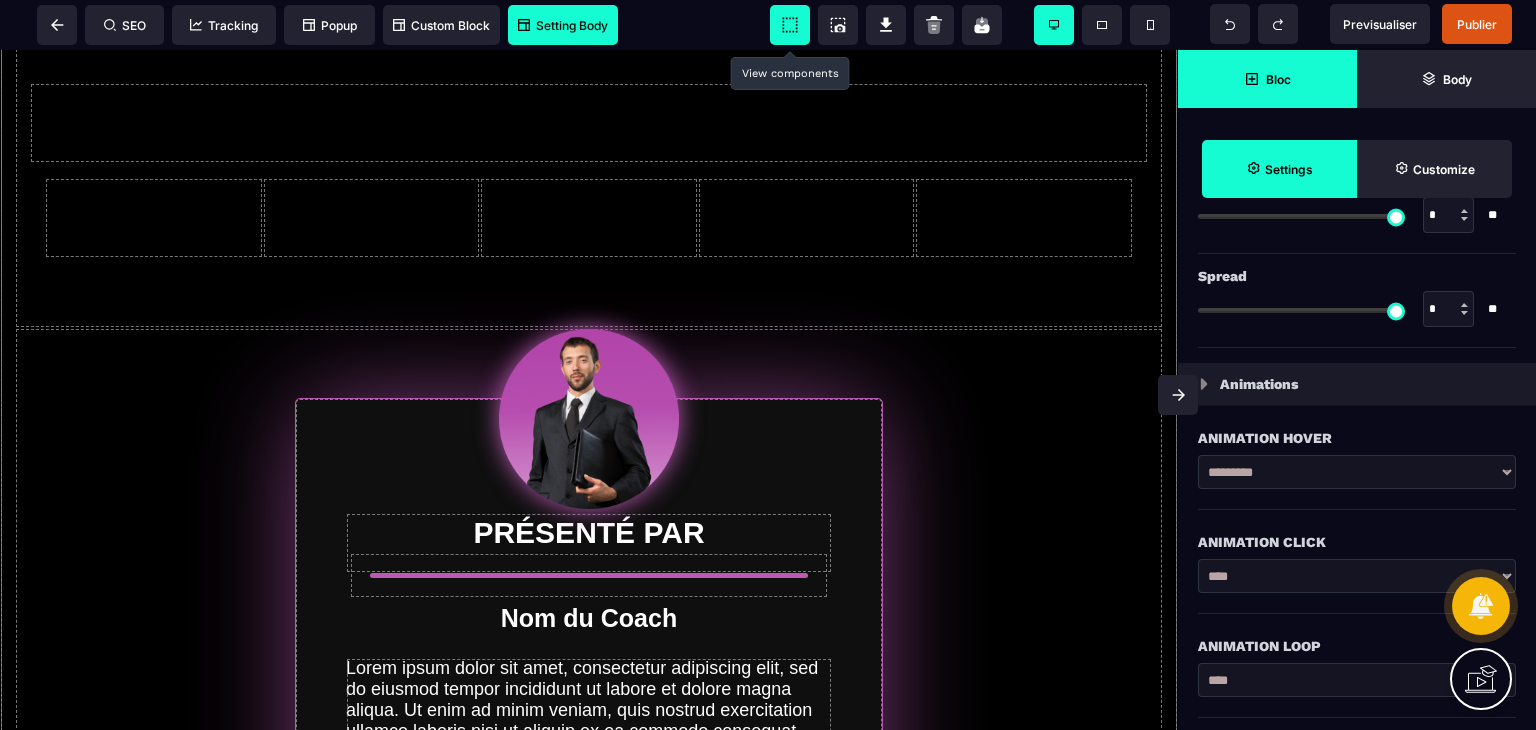 click on "Bloc" at bounding box center (1278, 79) 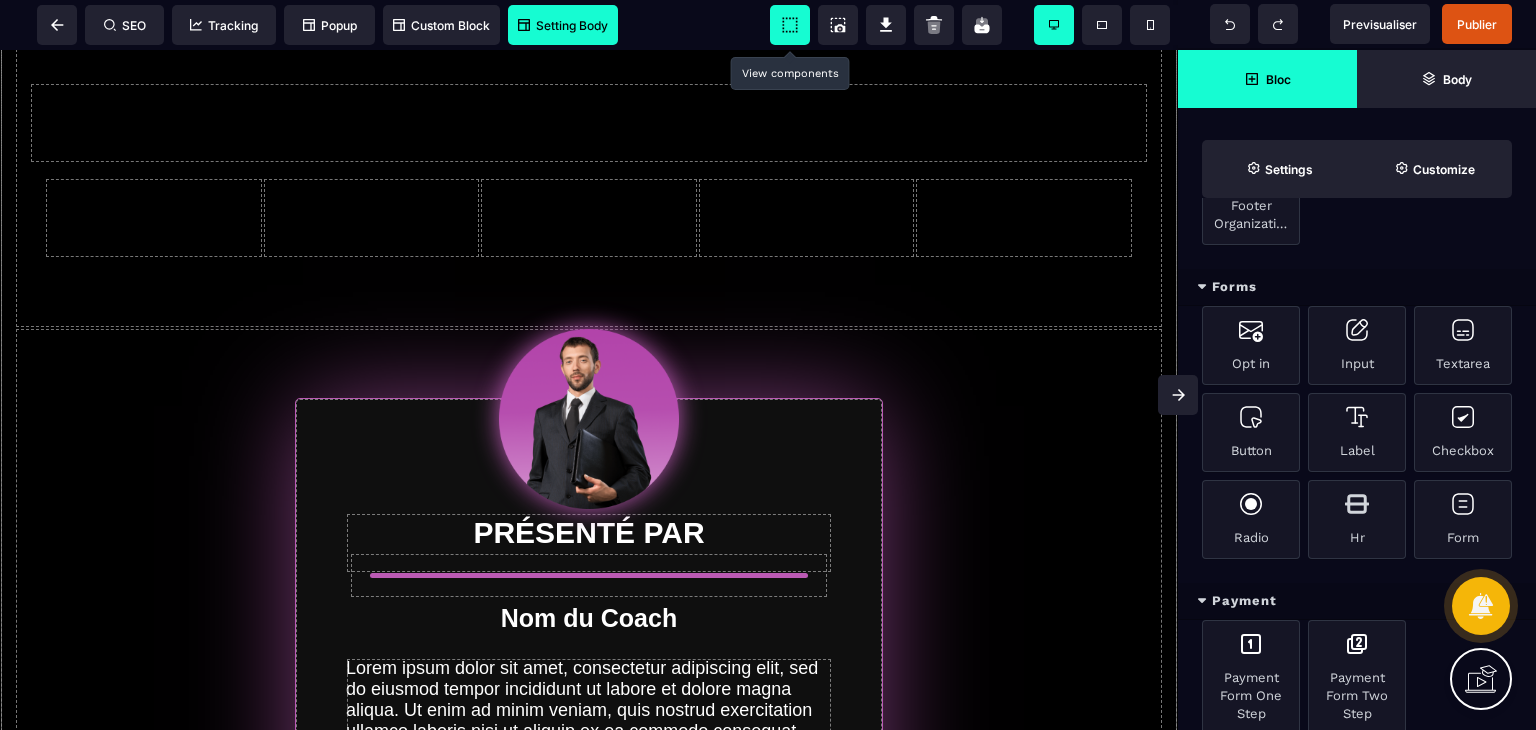 scroll, scrollTop: 1368, scrollLeft: 0, axis: vertical 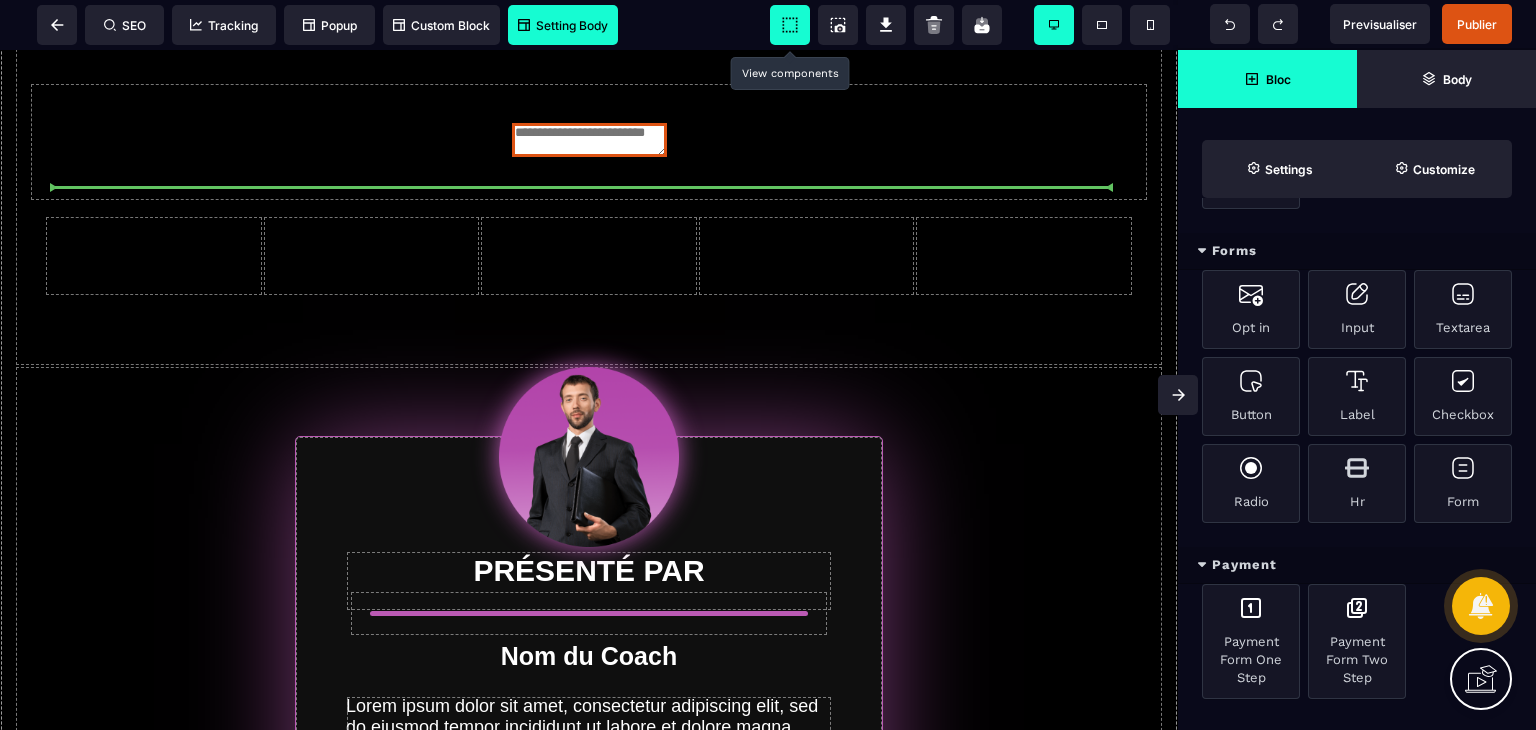 select on "*****" 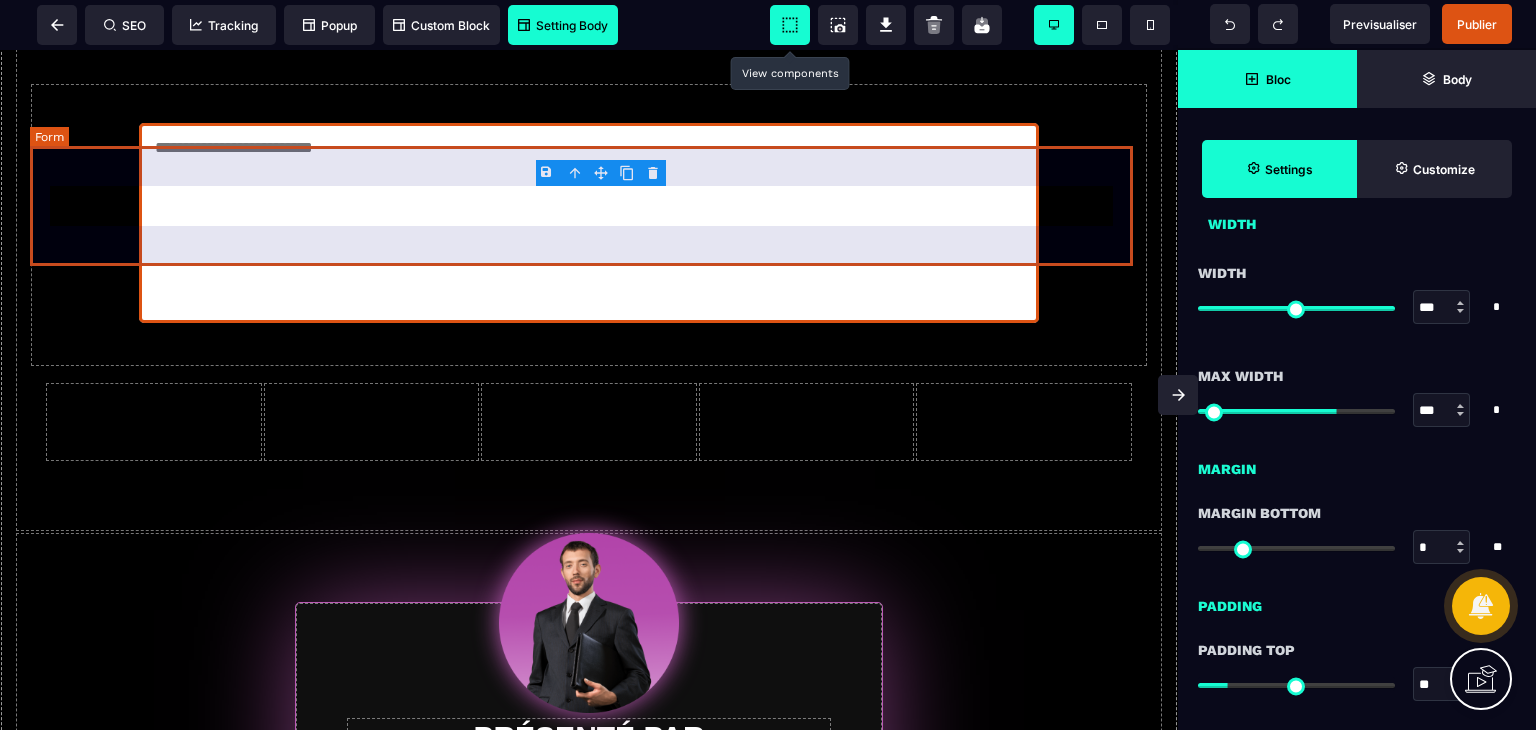 type on "*" 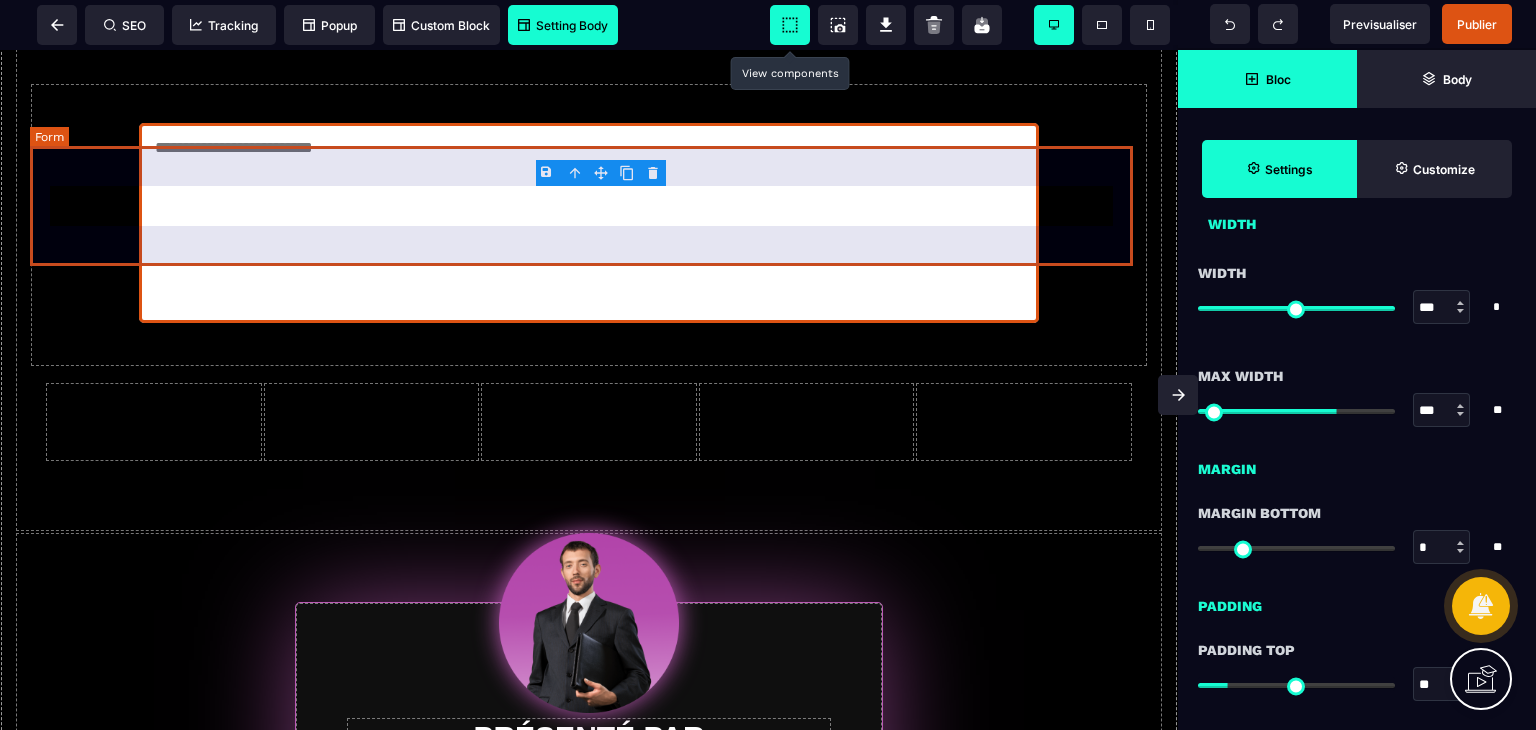 select on "*****" 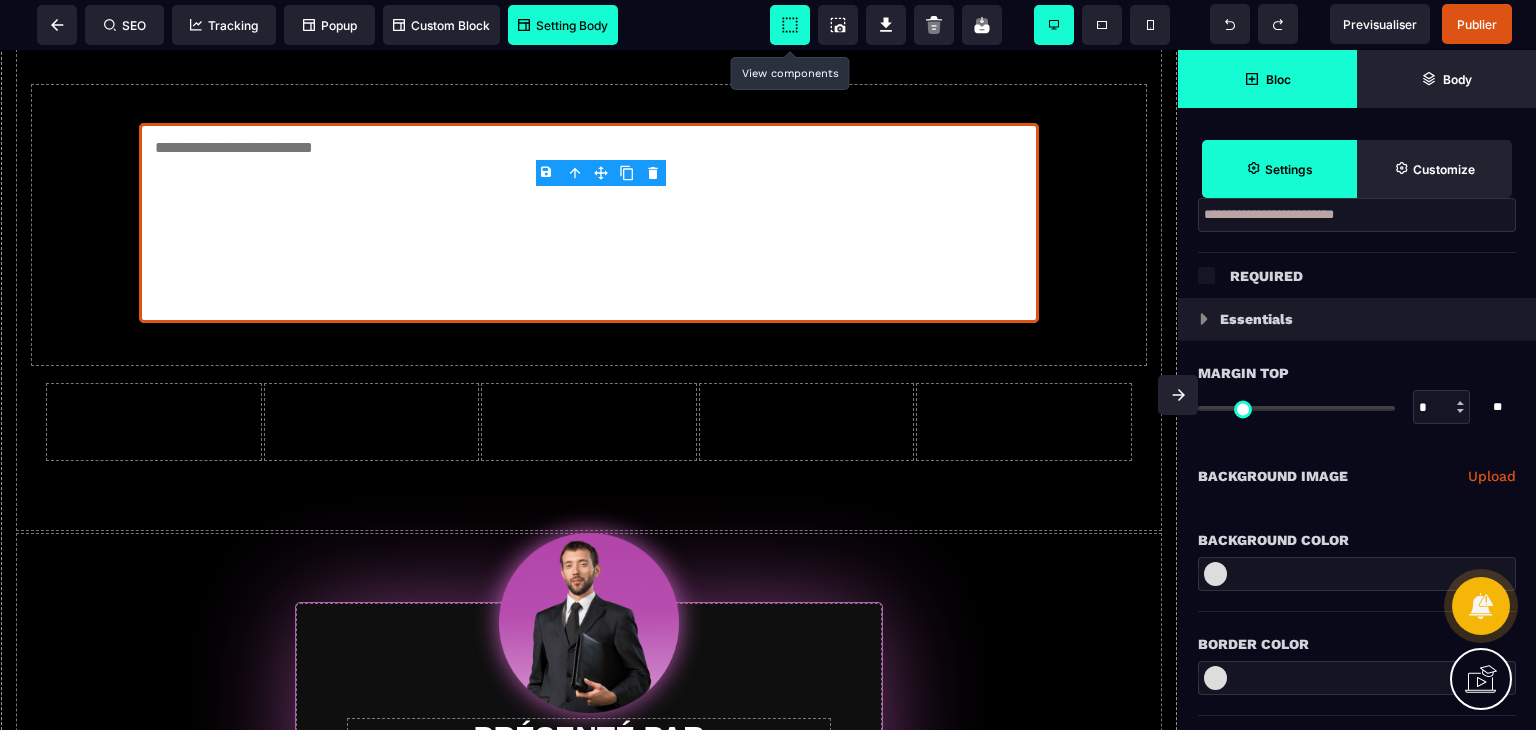 scroll, scrollTop: 0, scrollLeft: 0, axis: both 